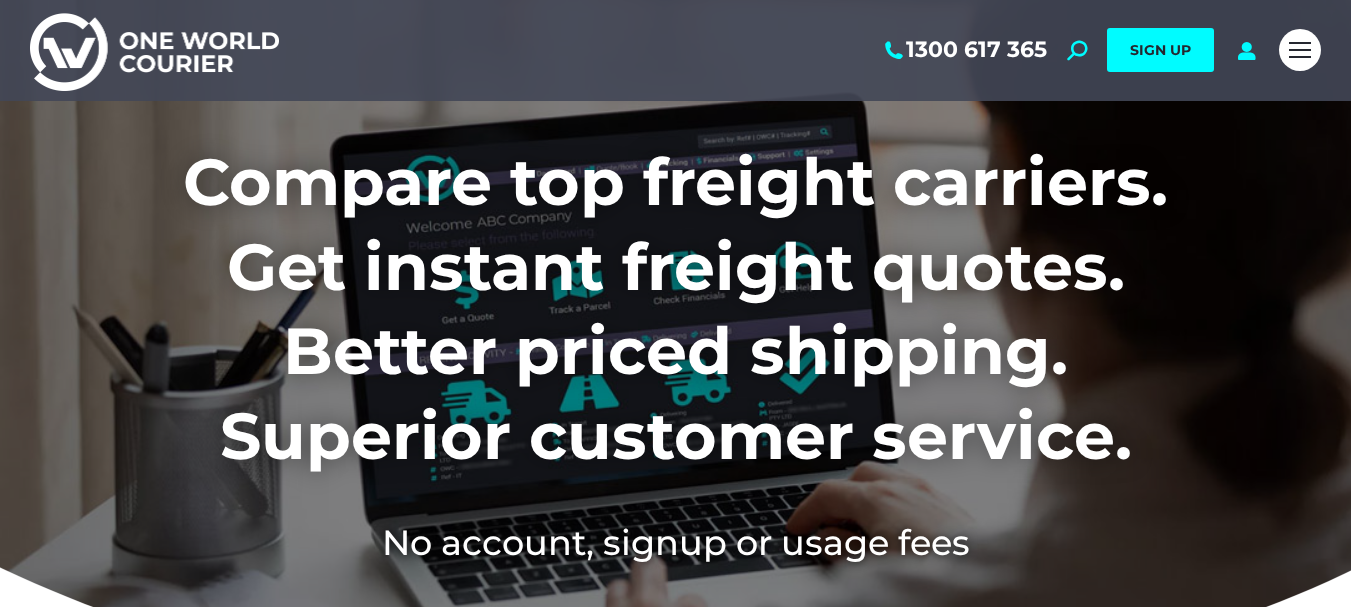scroll, scrollTop: 0, scrollLeft: 0, axis: both 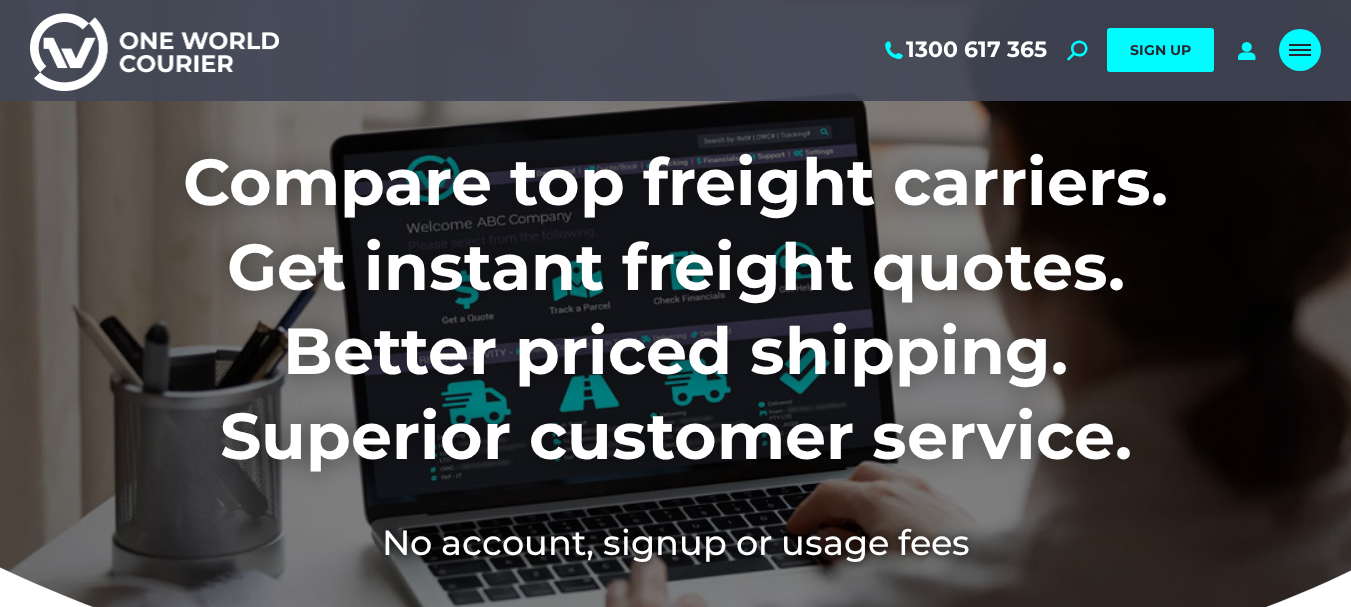click at bounding box center [1300, 50] 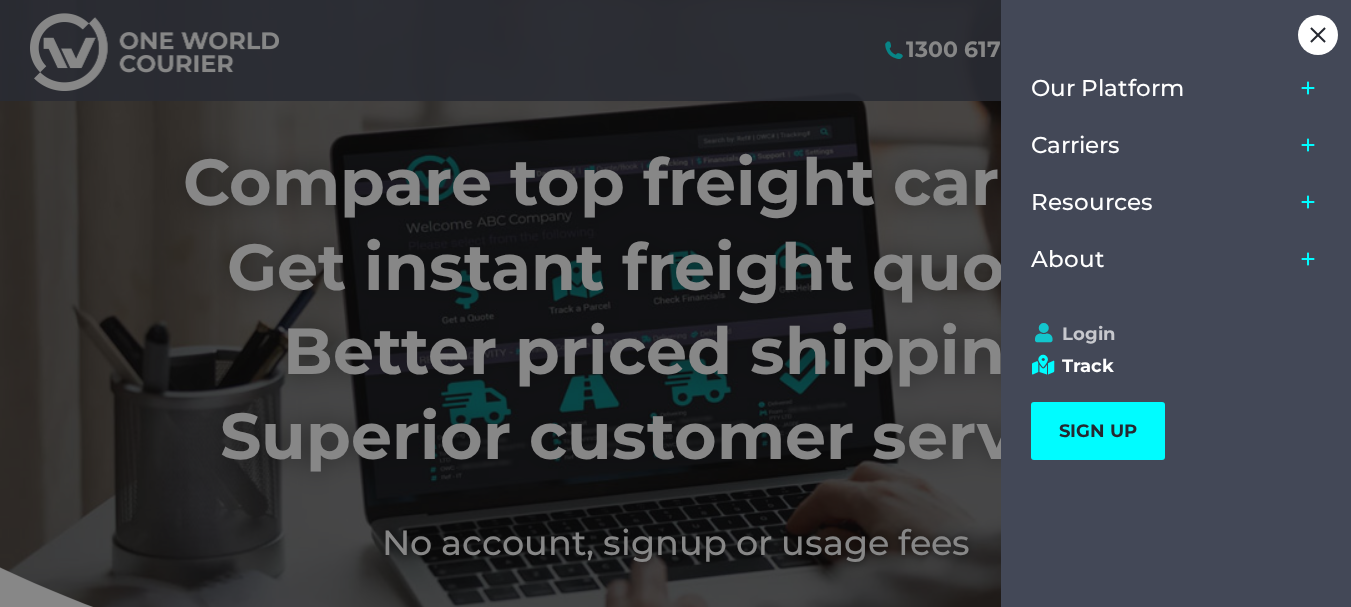 click on "Login" at bounding box center (1167, 334) 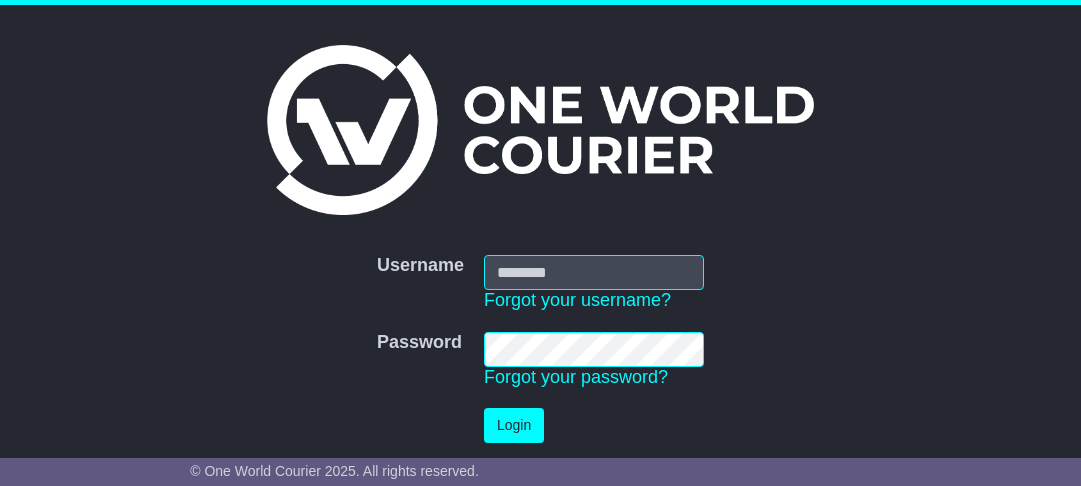 scroll, scrollTop: 0, scrollLeft: 0, axis: both 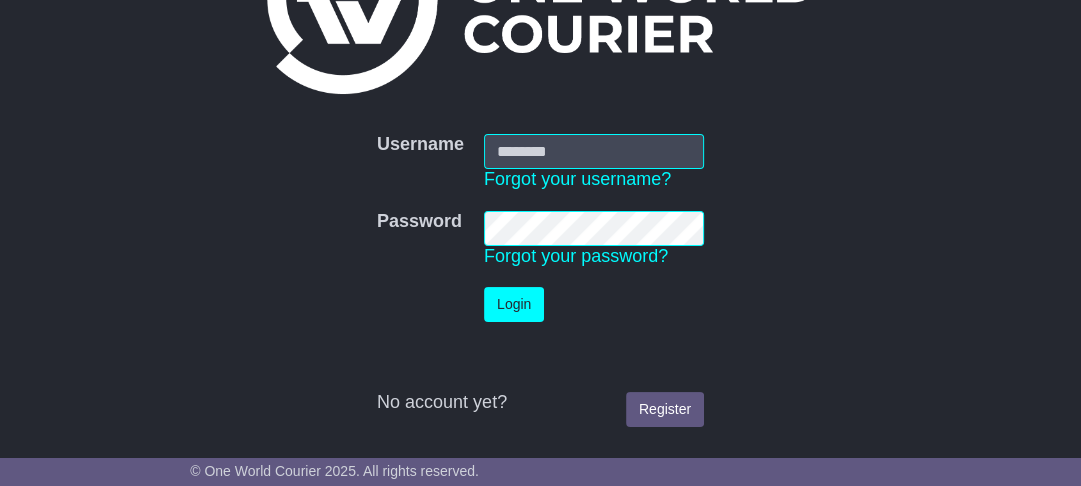 type on "**********" 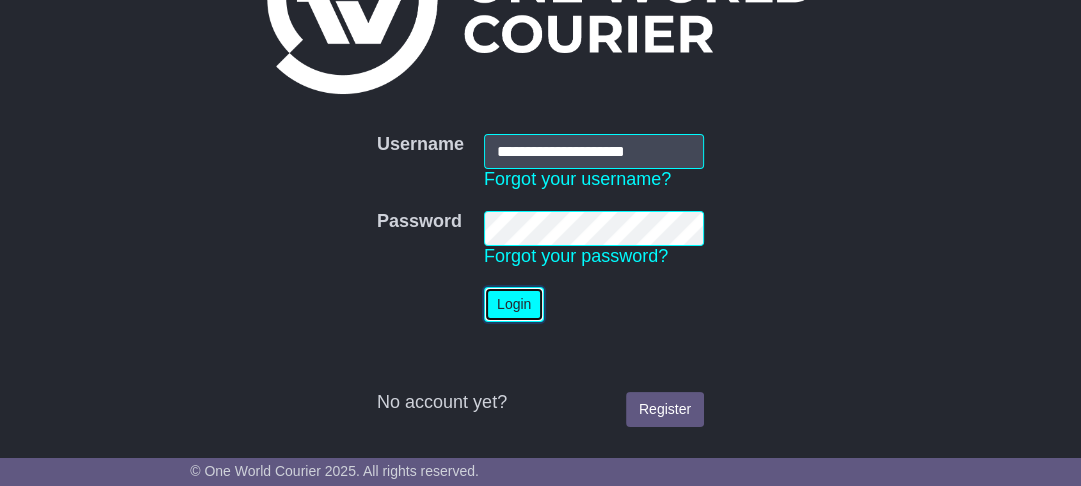 click on "Login" at bounding box center [514, 304] 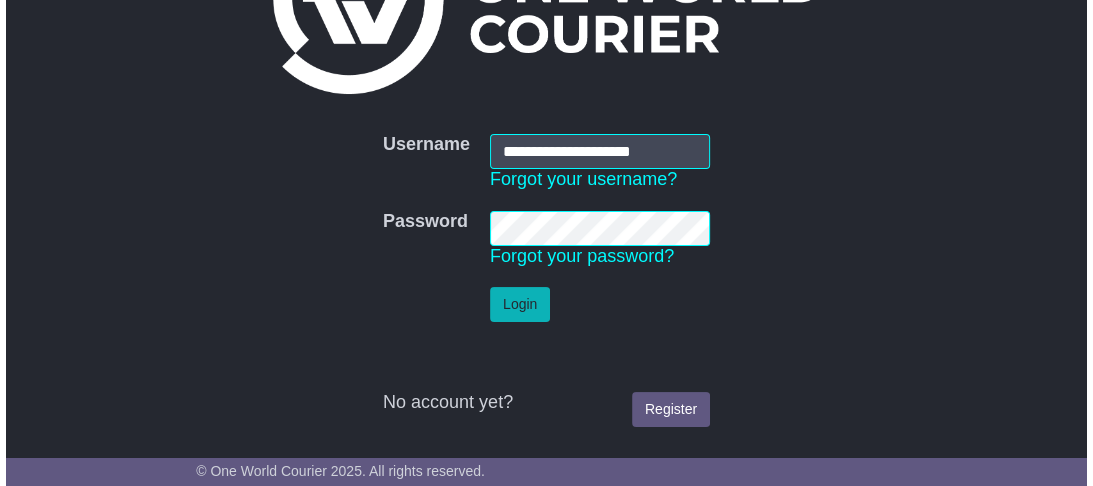 scroll, scrollTop: 0, scrollLeft: 0, axis: both 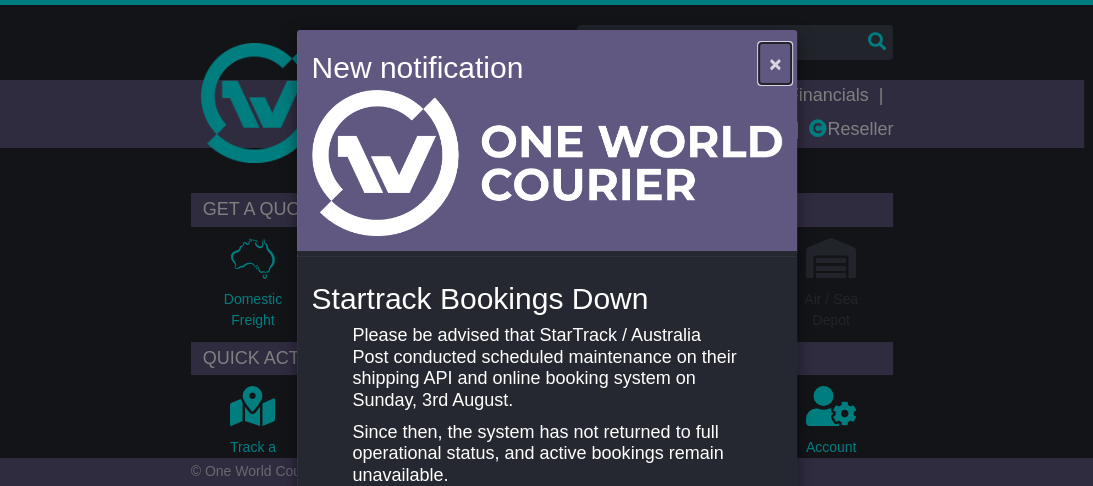 click on "×" at bounding box center [775, 63] 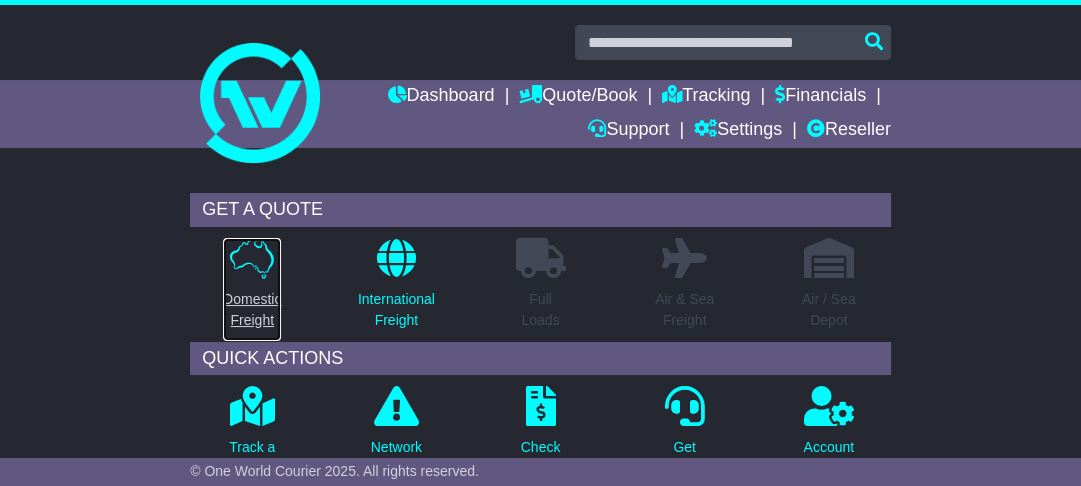 click on "Domestic Freight" at bounding box center (252, 310) 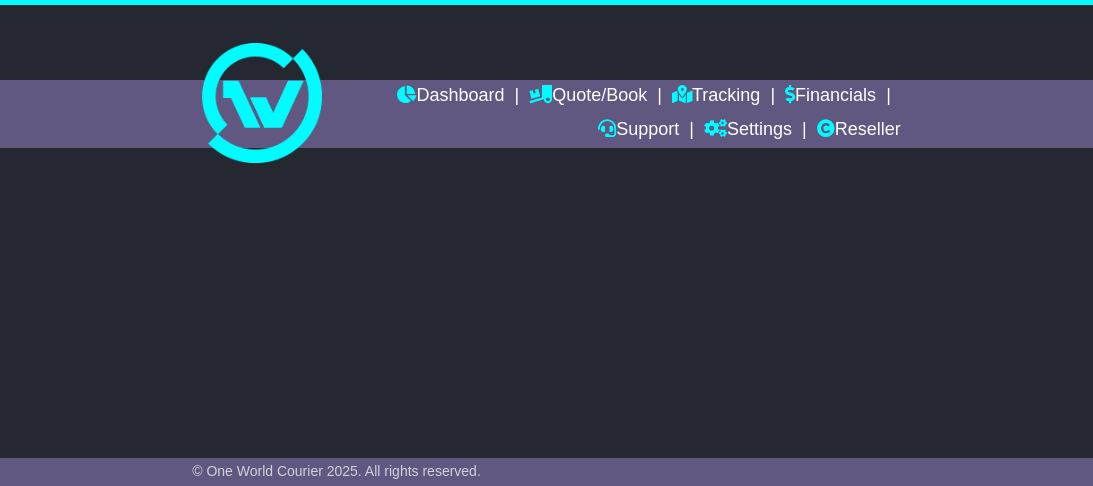 scroll, scrollTop: 0, scrollLeft: 0, axis: both 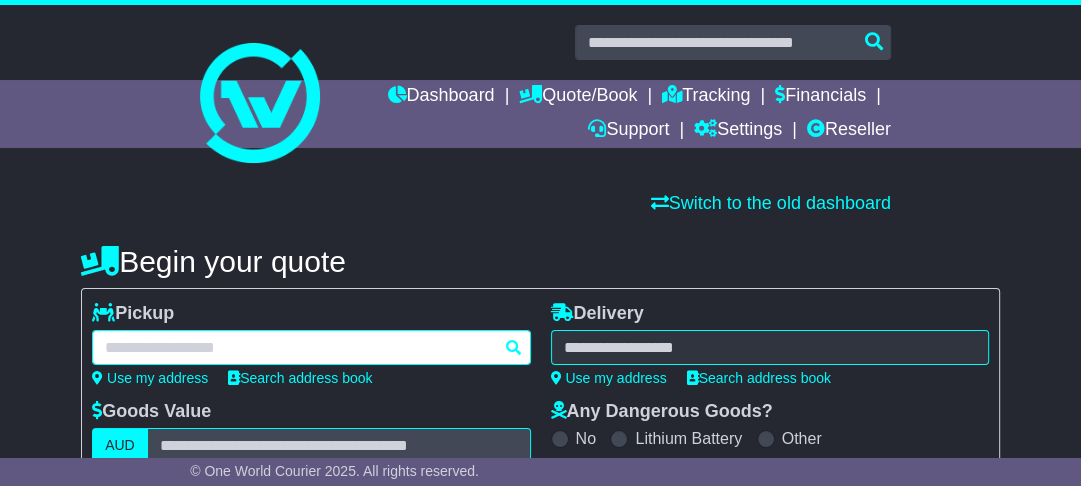 click at bounding box center [311, 347] 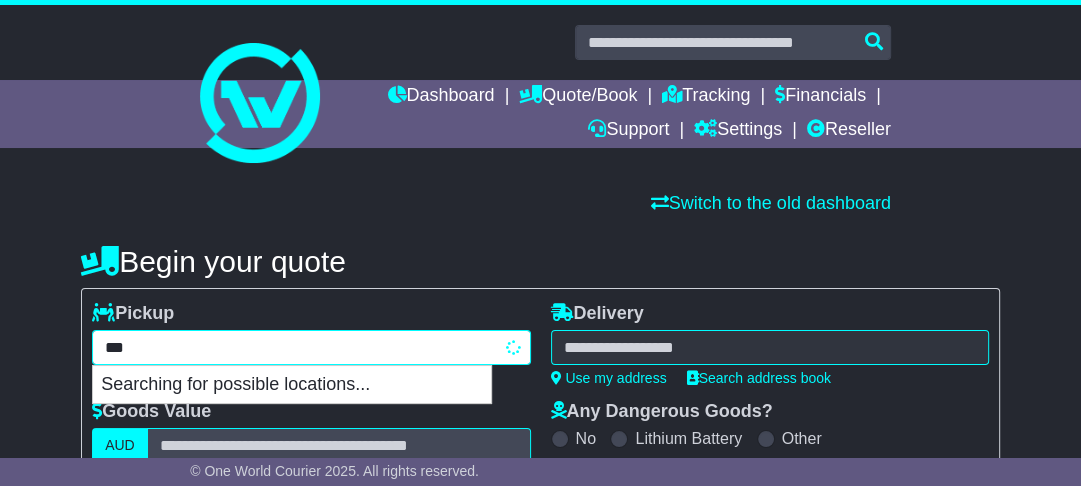 type on "****" 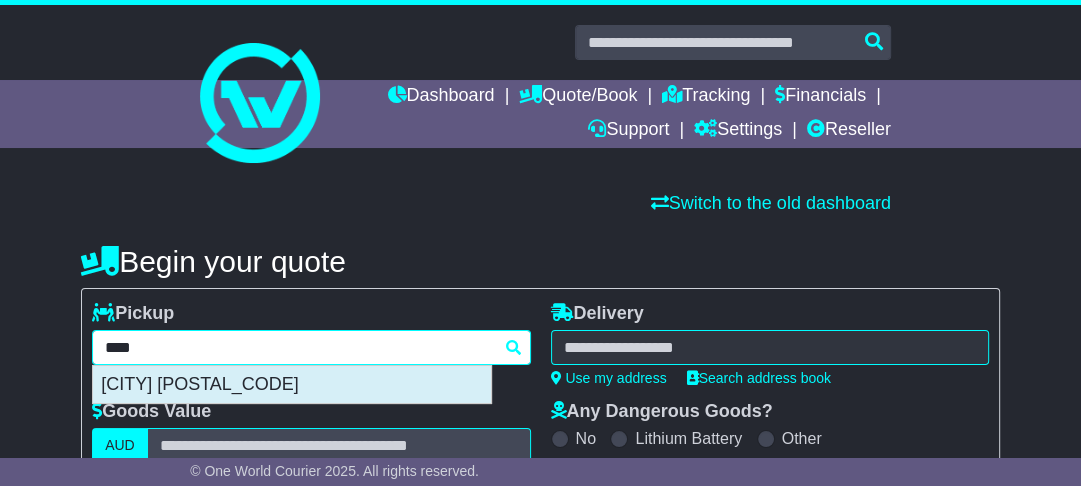 click on "LOGANHOLME 4129" at bounding box center (292, 385) 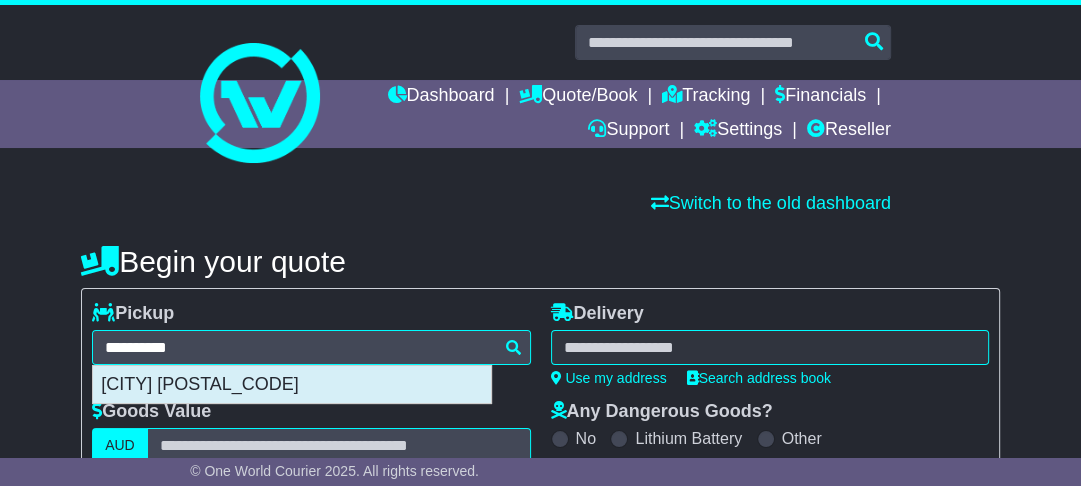 type on "**********" 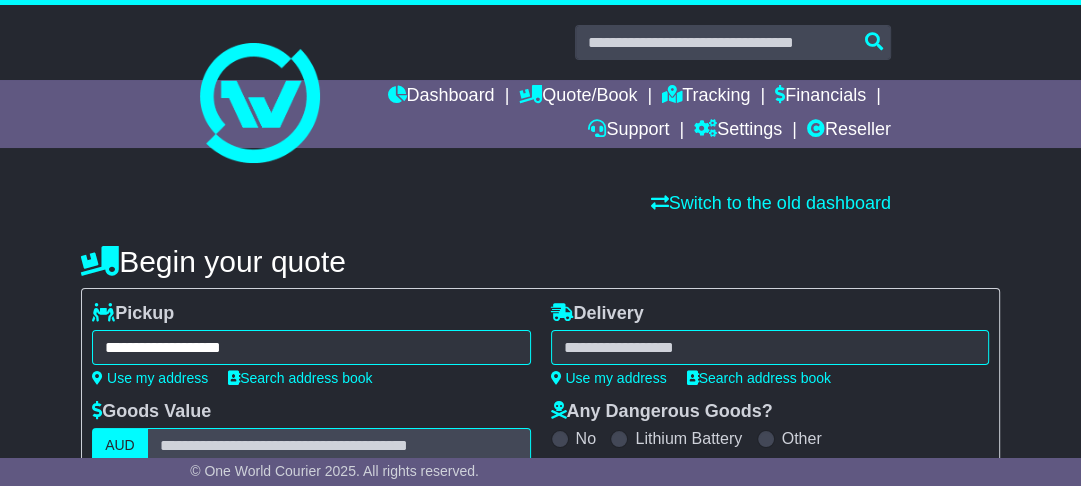 click at bounding box center (770, 347) 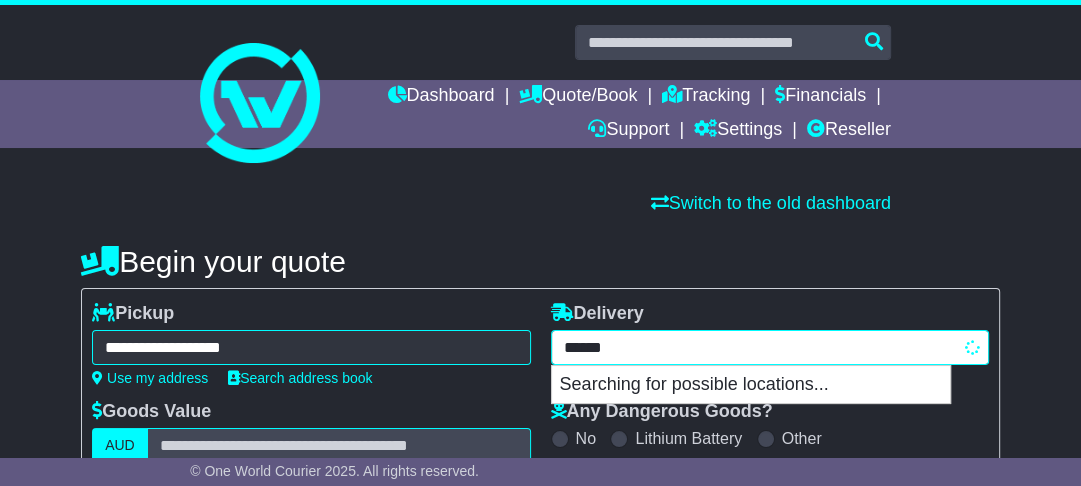 type on "*******" 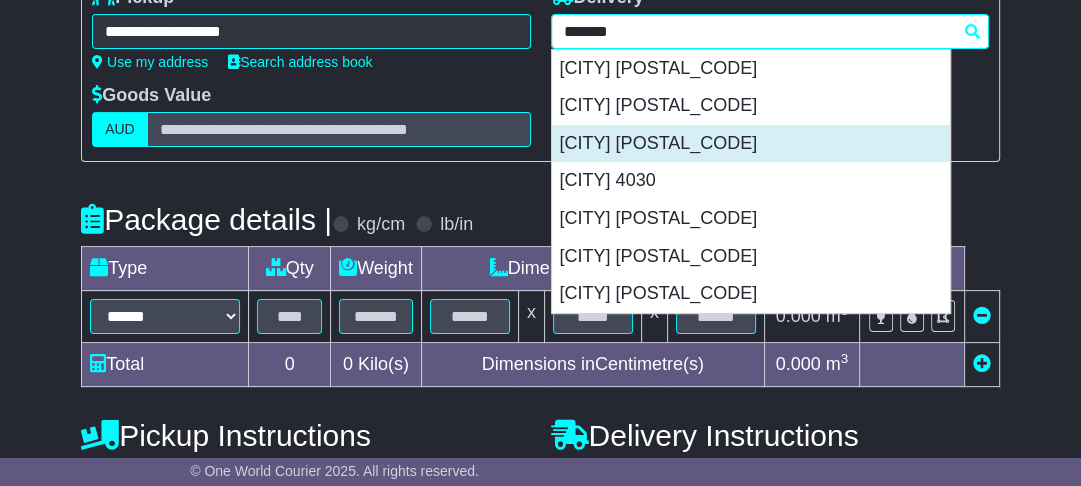 scroll, scrollTop: 320, scrollLeft: 0, axis: vertical 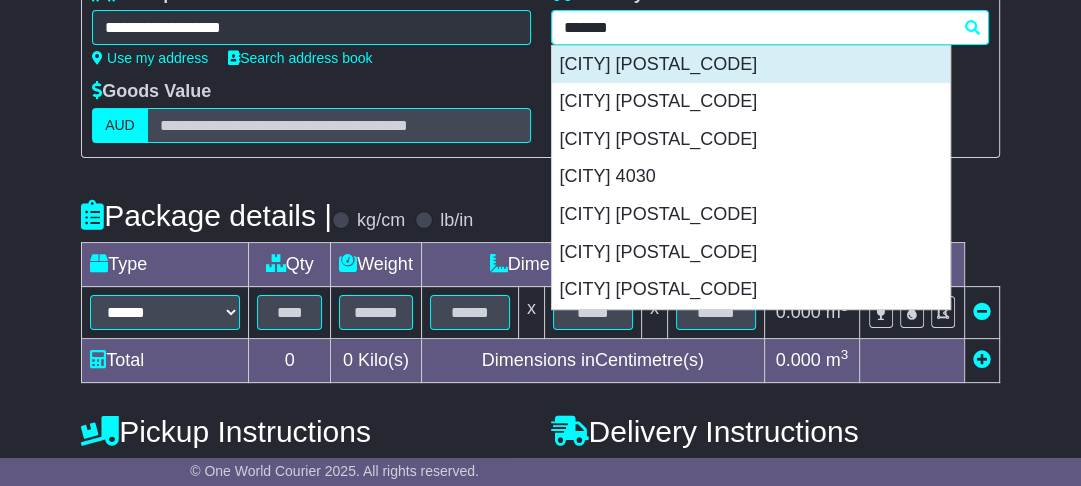 click on "SOUTH WINDSOR 2756" at bounding box center [751, 65] 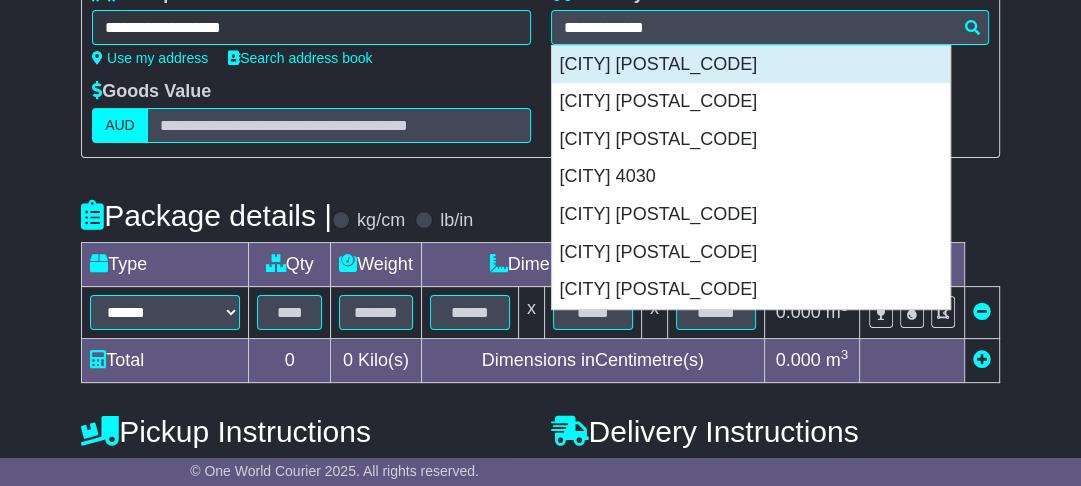type on "**********" 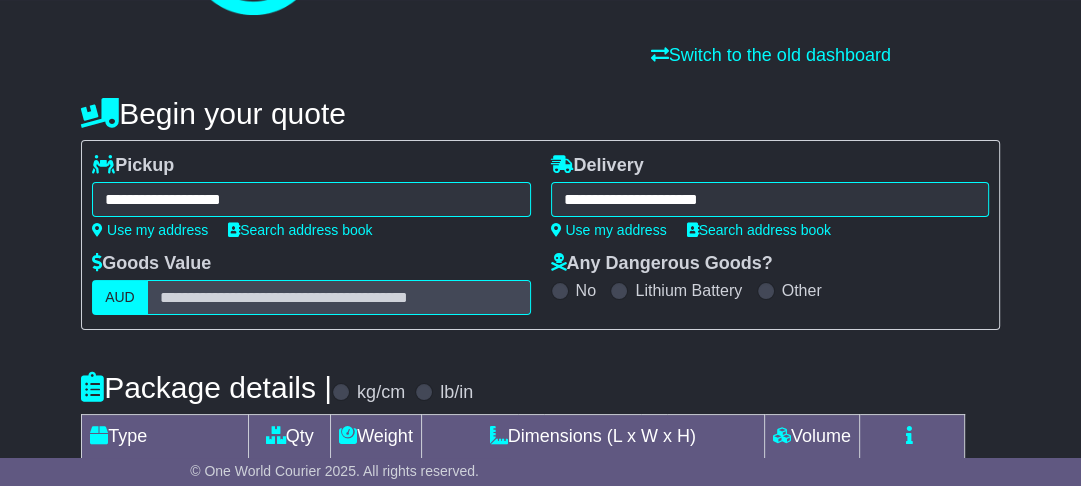 scroll, scrollTop: 160, scrollLeft: 0, axis: vertical 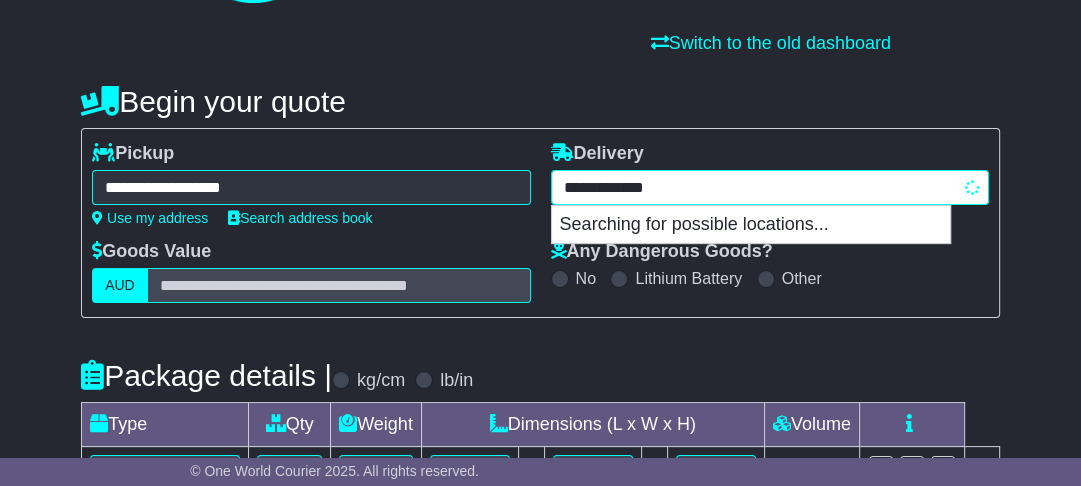 click on "**********" at bounding box center (770, 187) 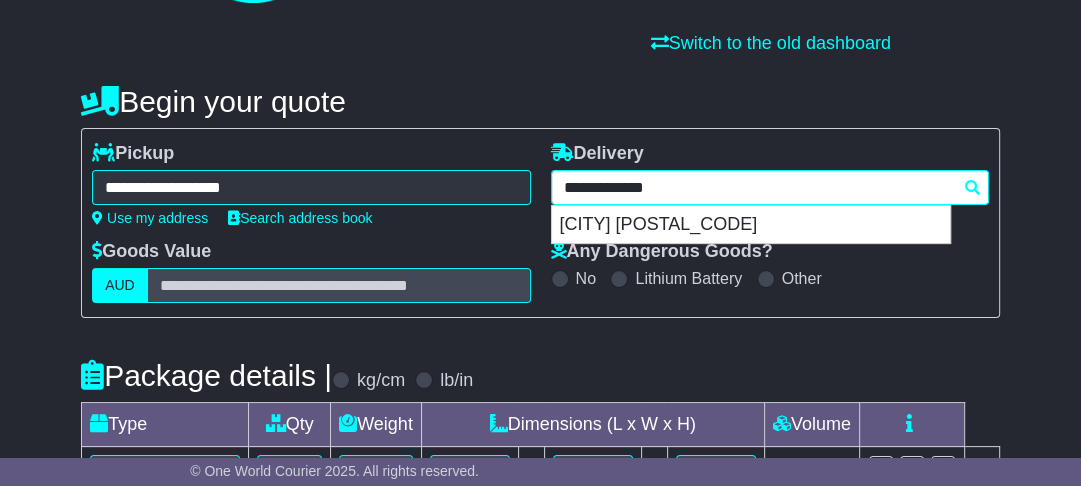 drag, startPoint x: 738, startPoint y: 183, endPoint x: 276, endPoint y: 188, distance: 462.02707 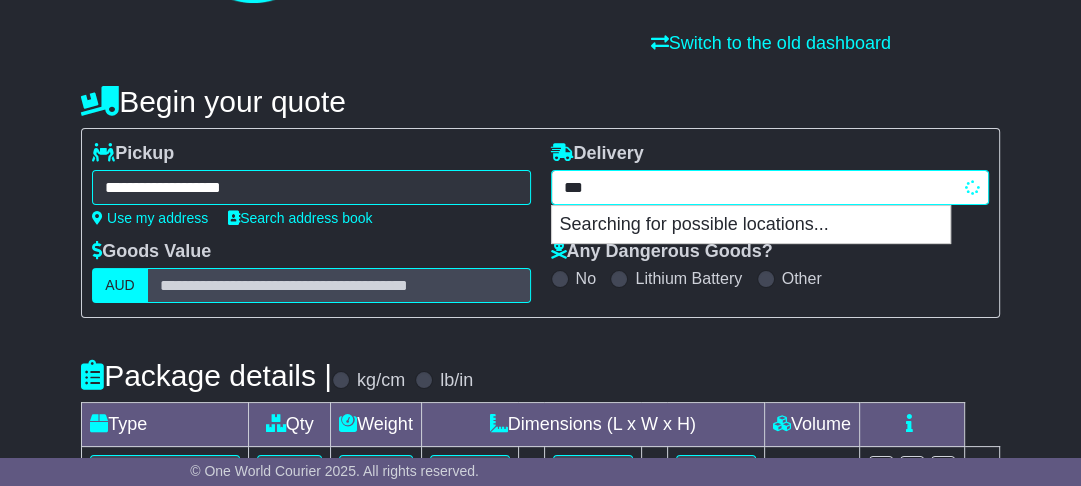 type on "****" 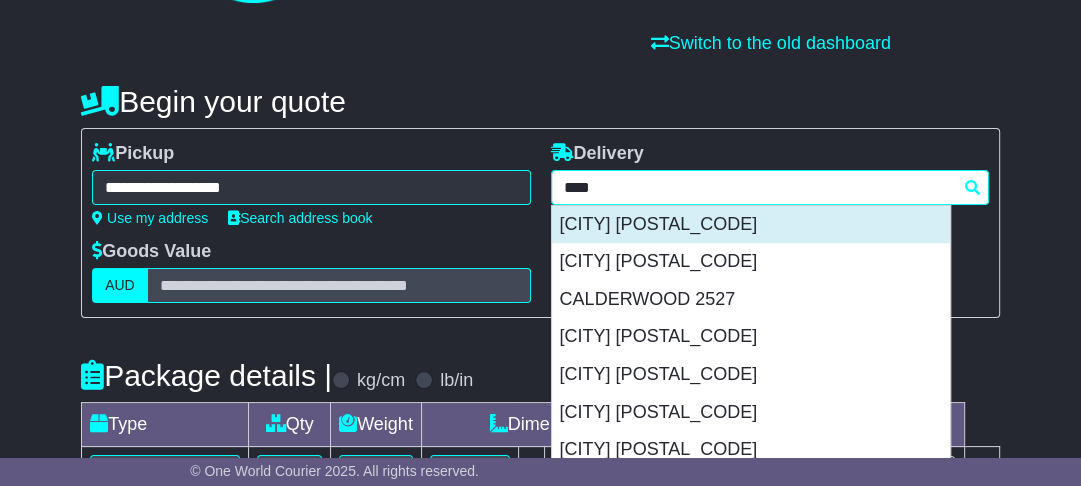 click on "ALBION PARK 2527" at bounding box center (751, 225) 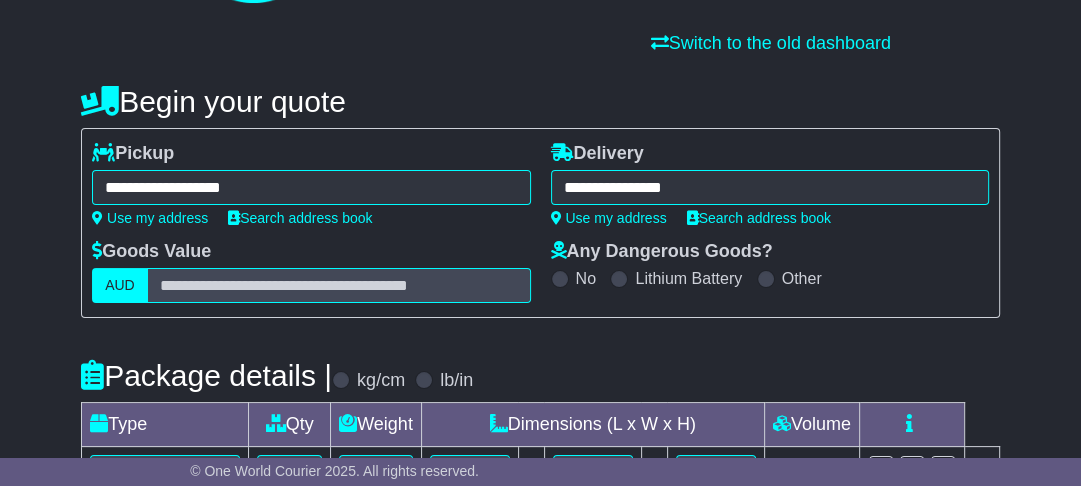 type on "**********" 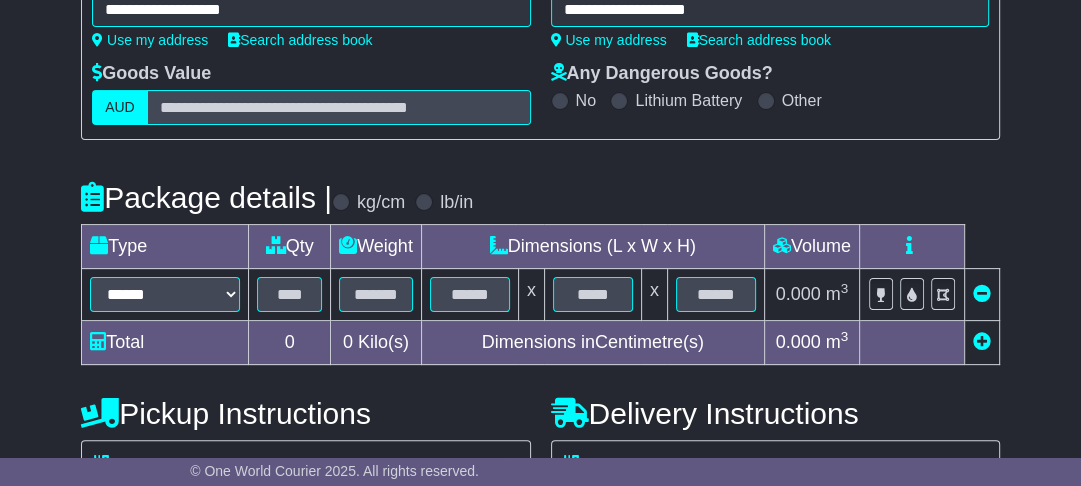 scroll, scrollTop: 400, scrollLeft: 0, axis: vertical 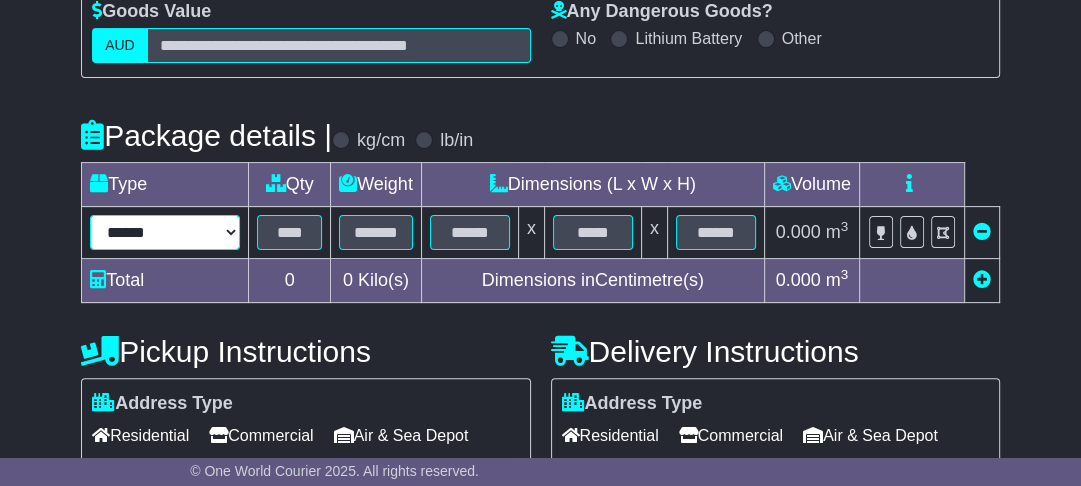 click on "****** ****** *** ******** ***** **** **** ****** *** *******" at bounding box center (165, 232) 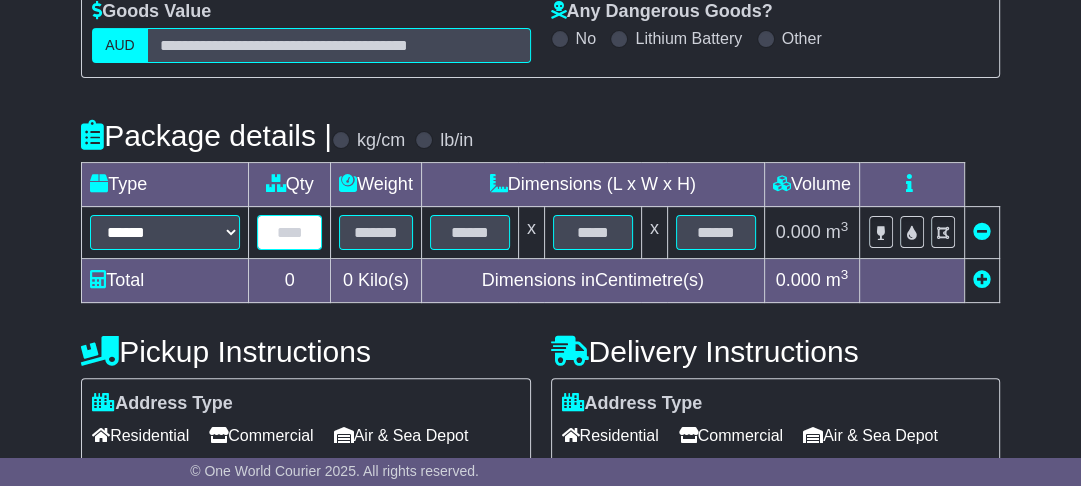 drag, startPoint x: 283, startPoint y: 232, endPoint x: 315, endPoint y: 232, distance: 32 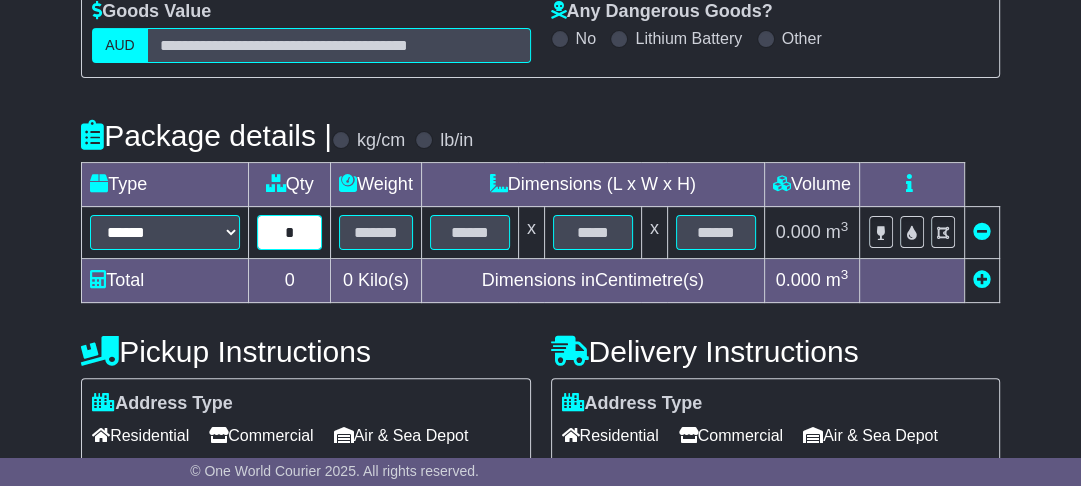 type on "*" 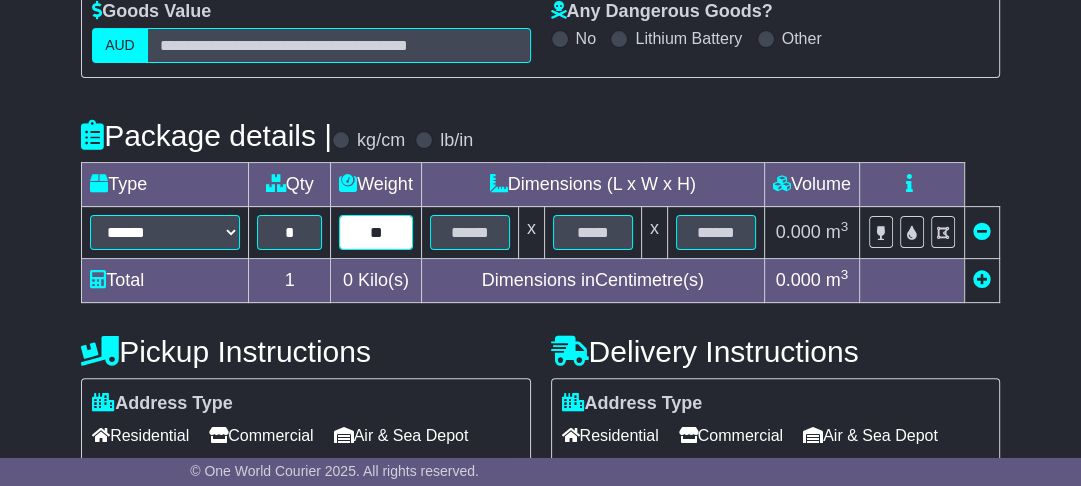 type on "**" 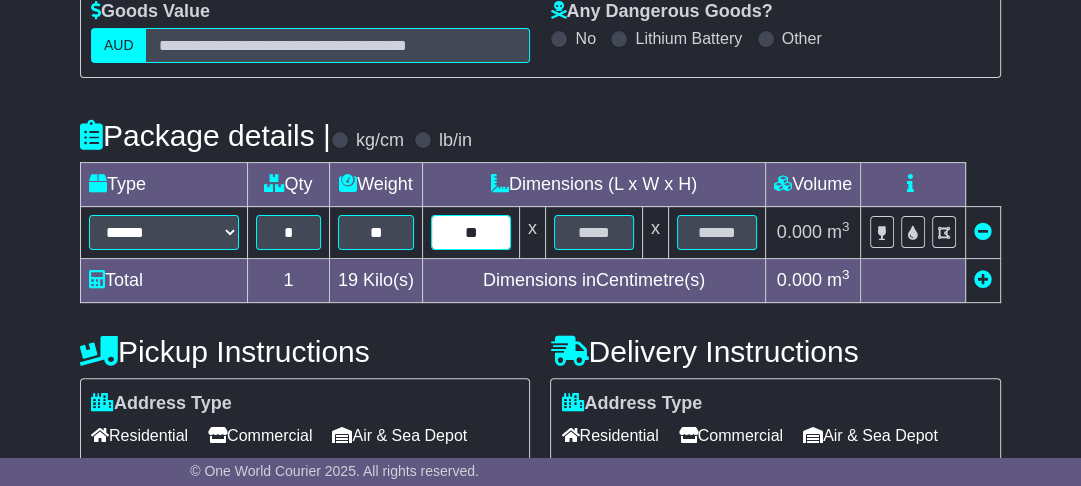 type on "**" 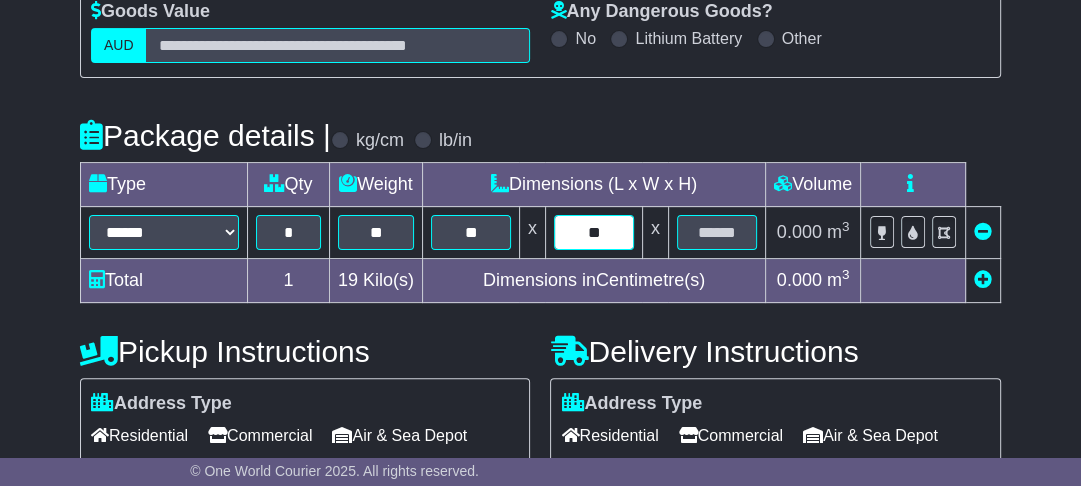 type on "**" 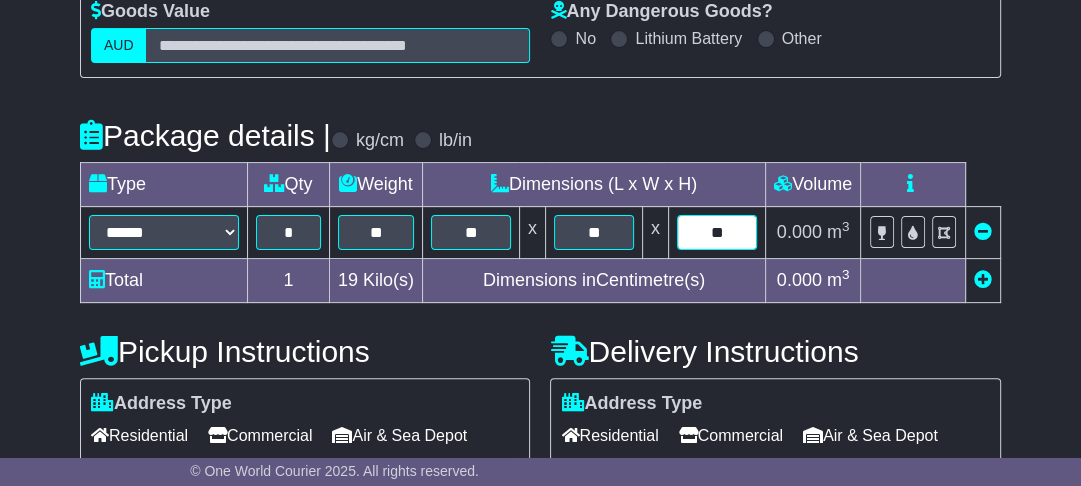 type on "**" 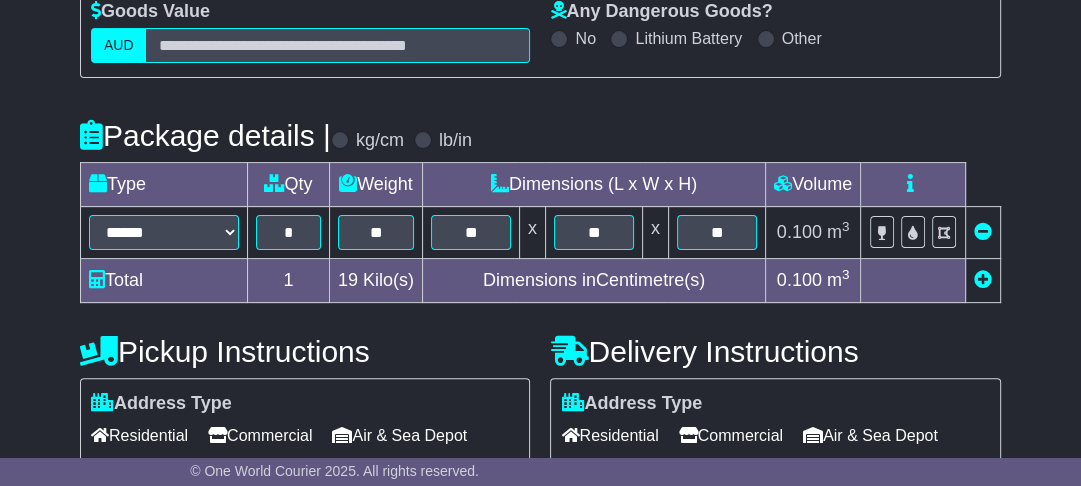 type 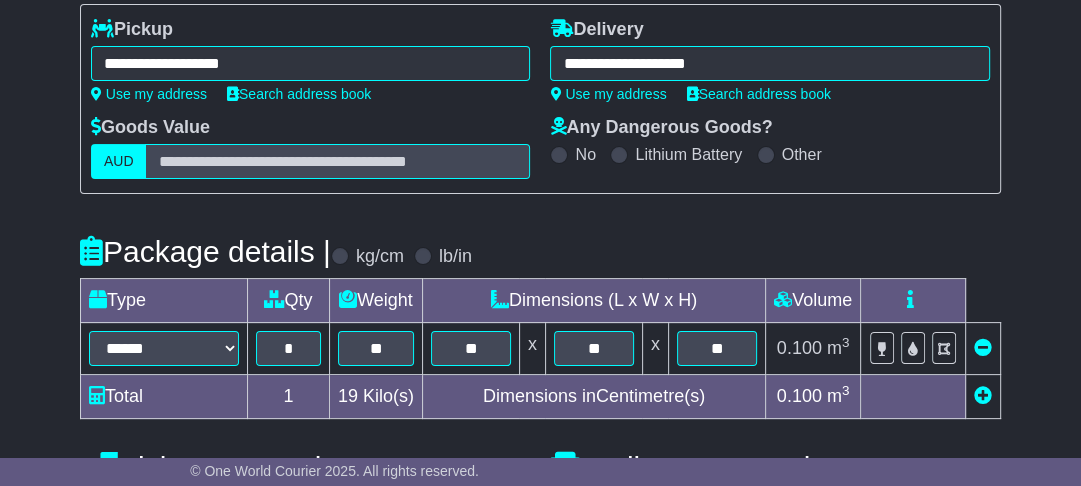 scroll, scrollTop: 443, scrollLeft: 0, axis: vertical 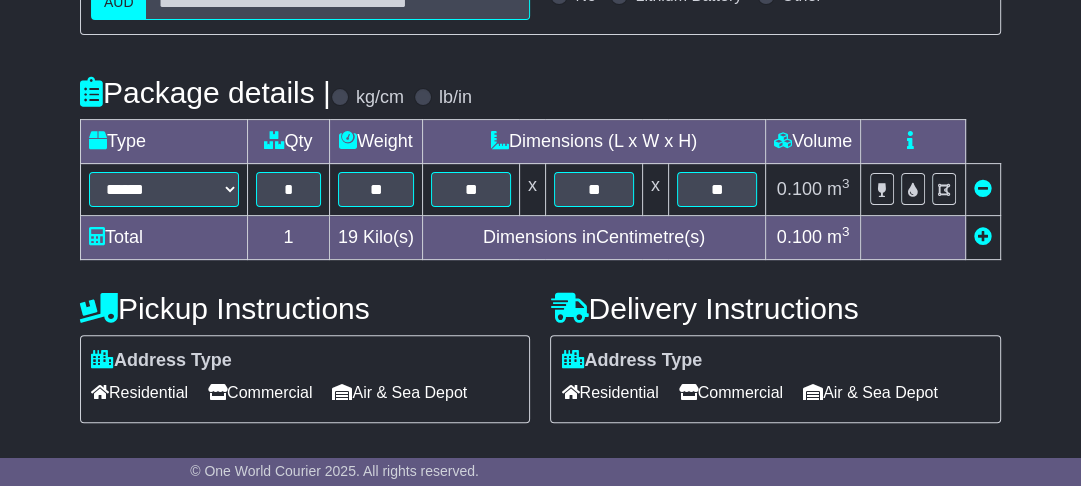 click at bounding box center (983, 236) 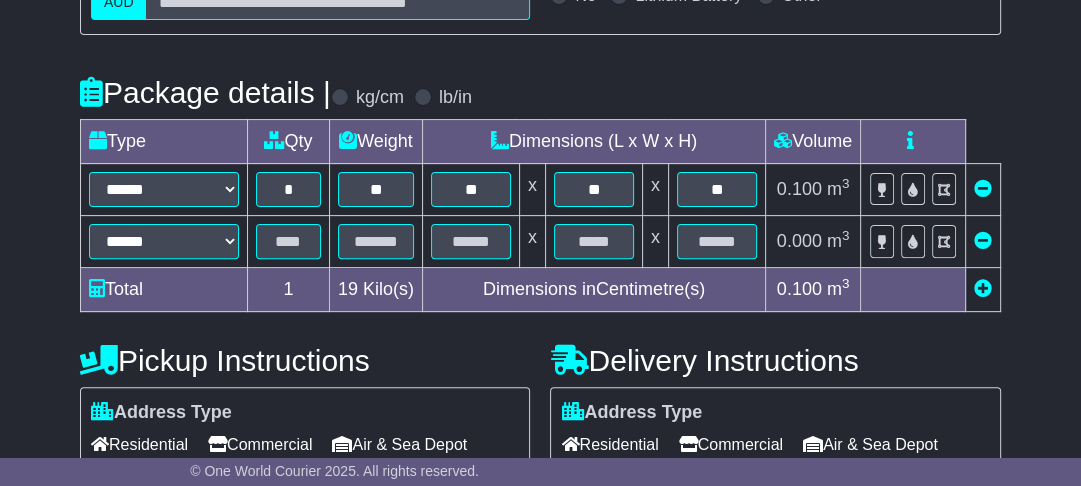 click at bounding box center [983, 240] 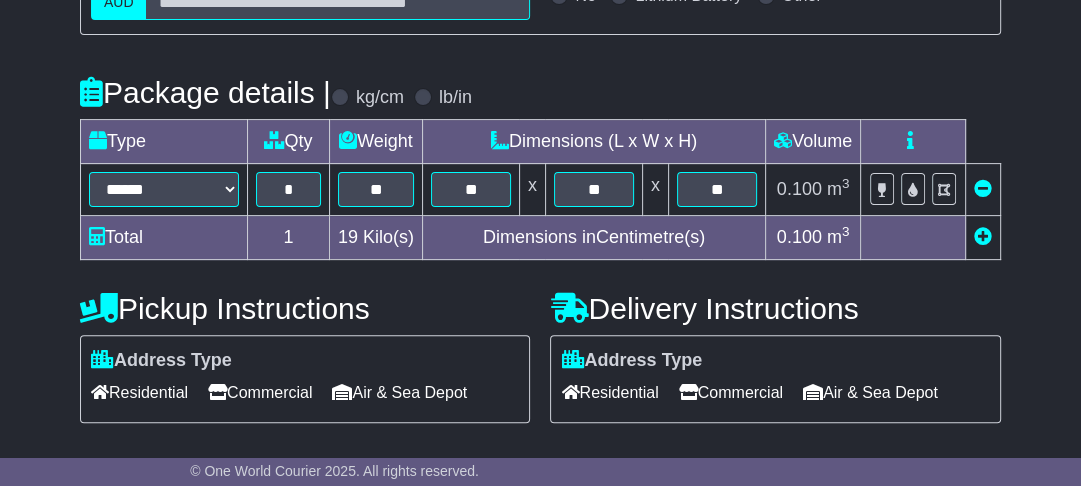 click at bounding box center (983, 236) 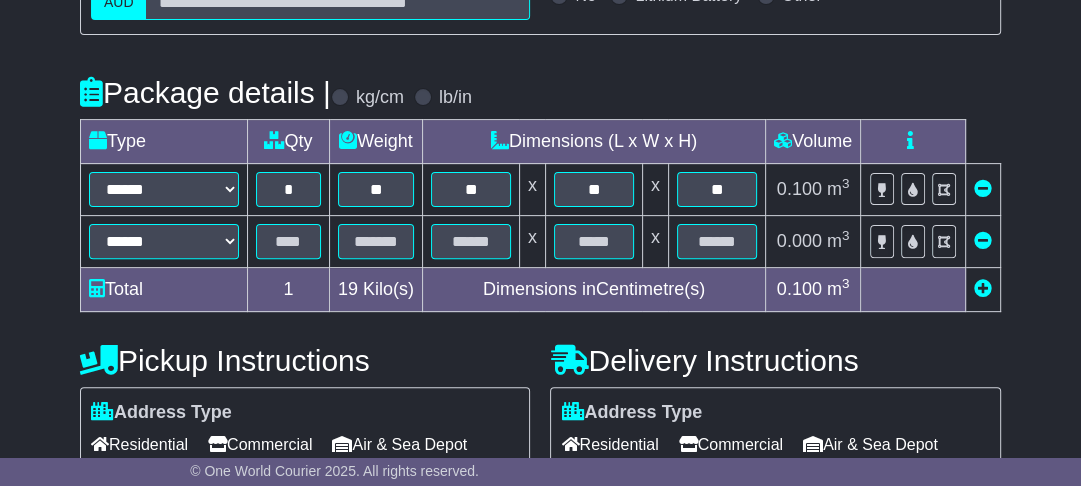 click at bounding box center [983, 288] 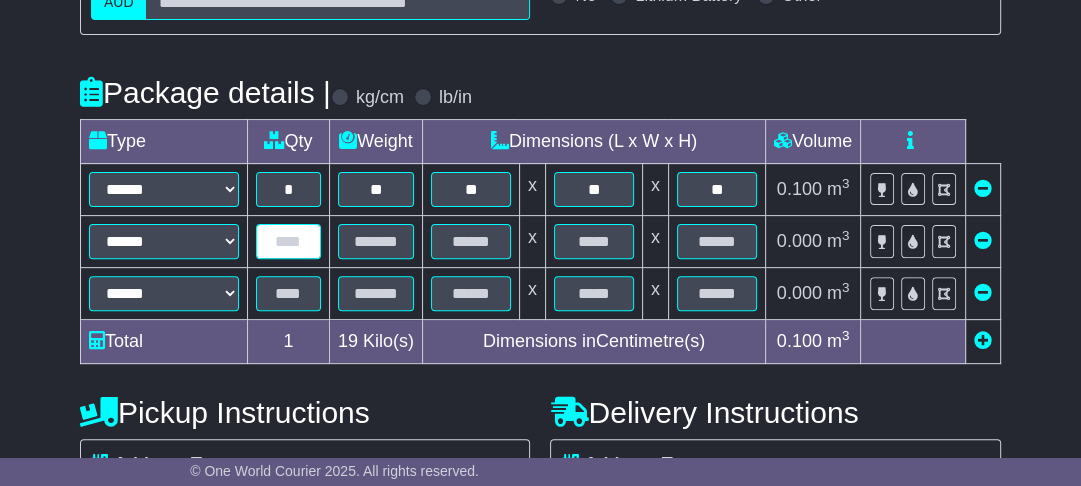 click at bounding box center (288, 241) 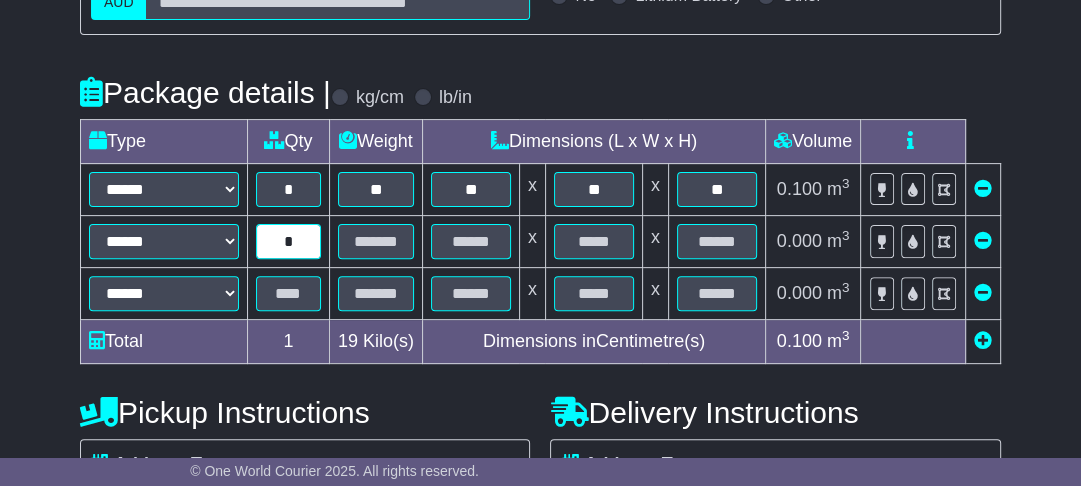 type on "*" 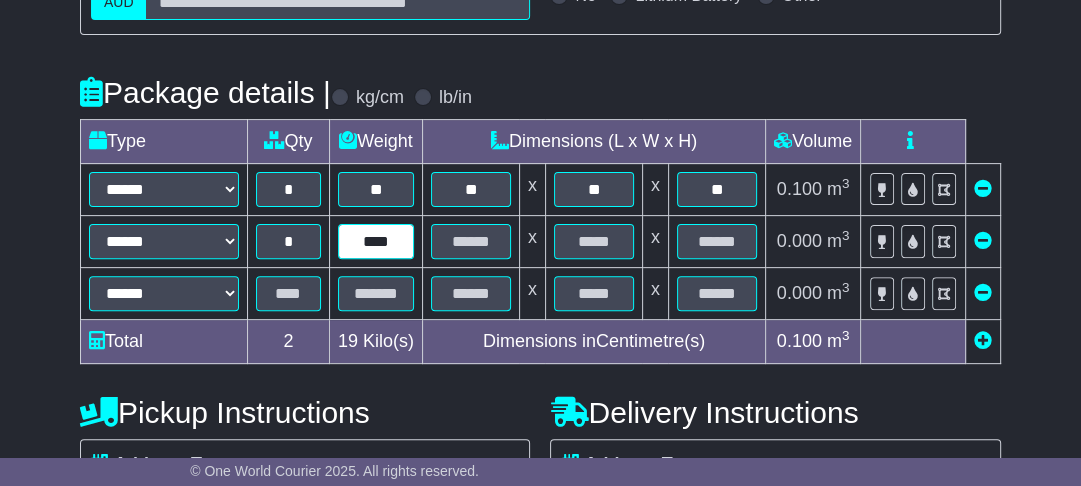 type on "****" 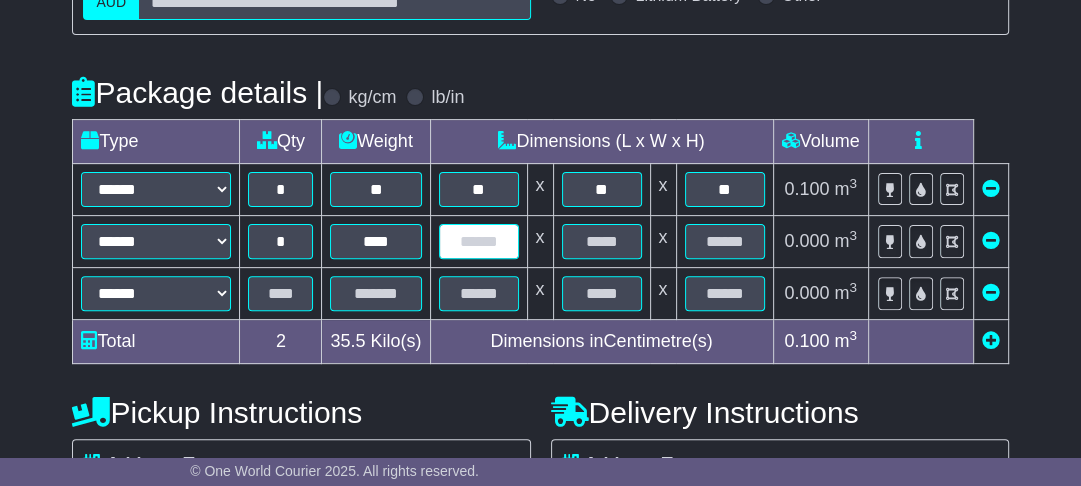 type on "*" 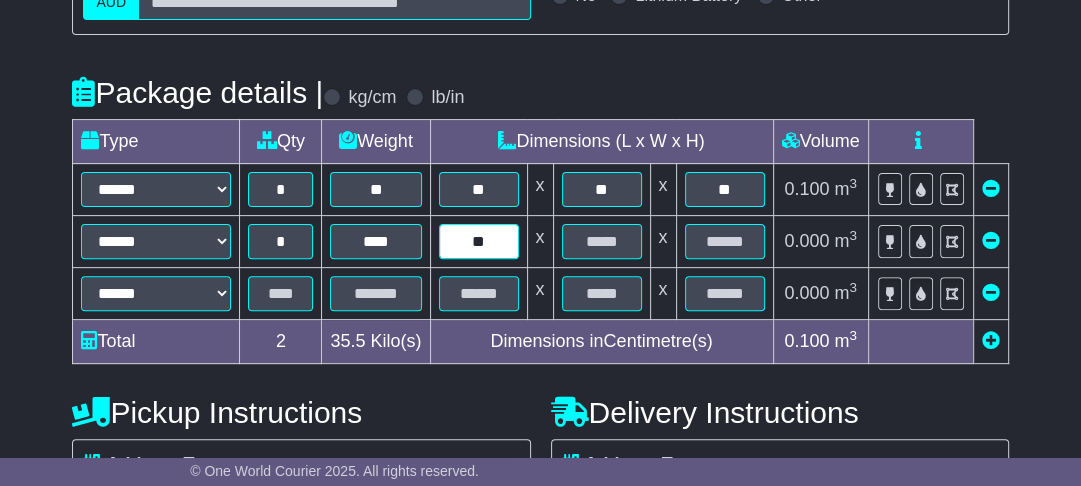 type on "**" 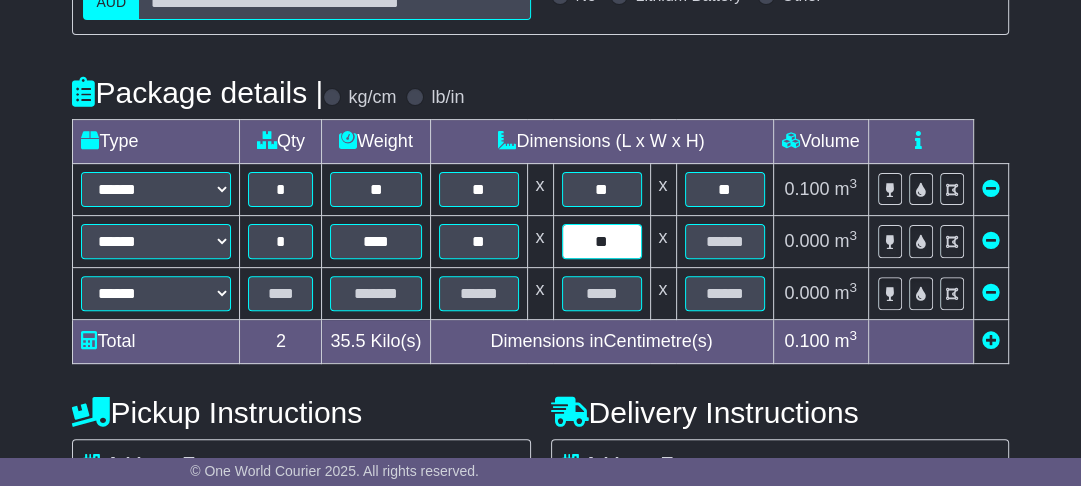 type on "**" 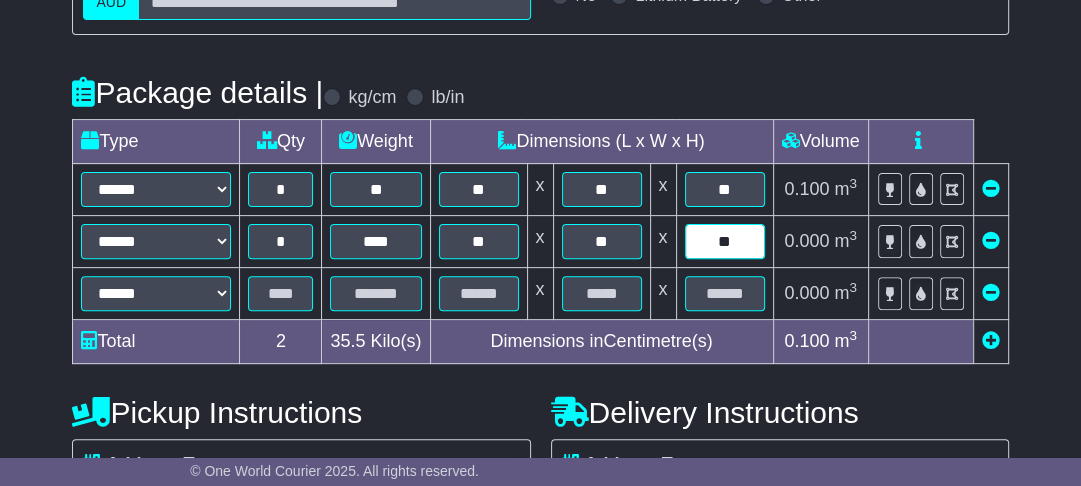 type on "**" 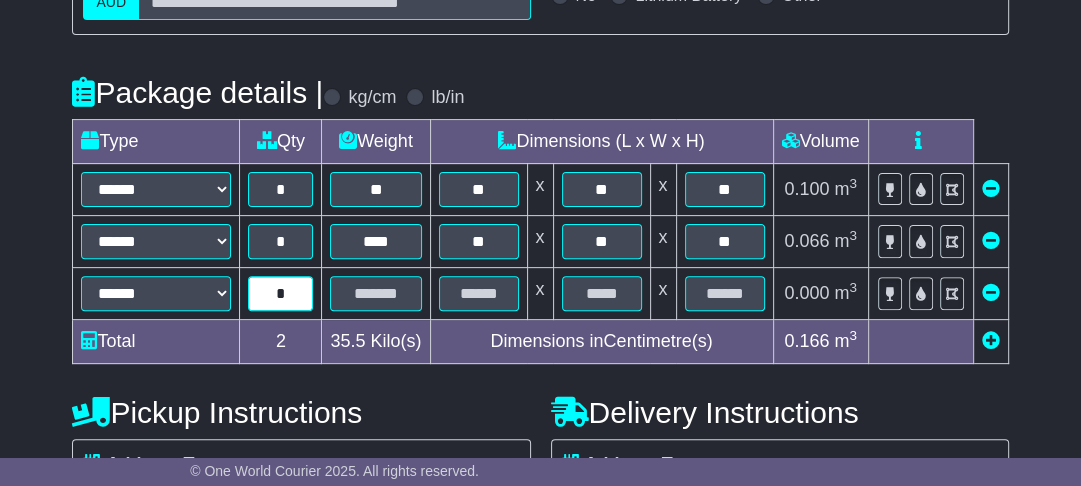 type on "*" 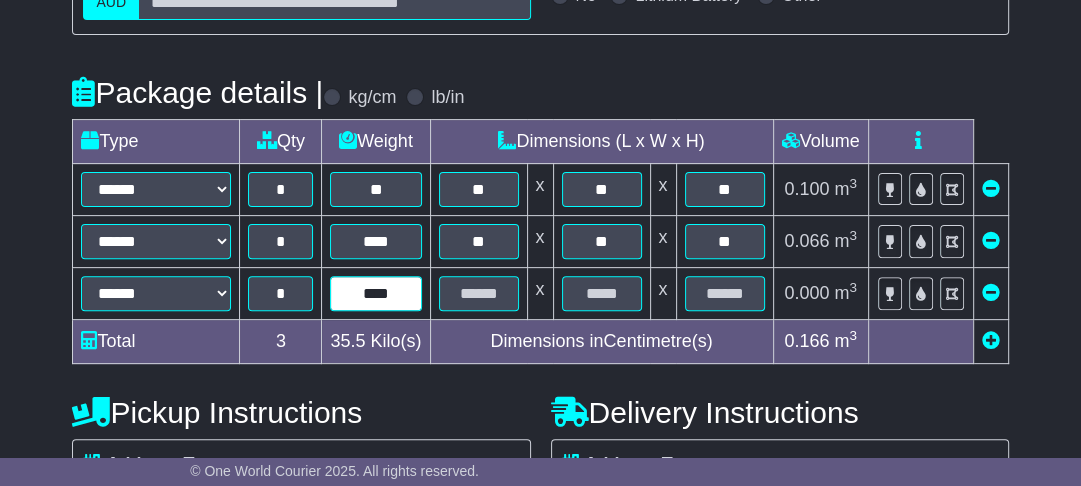 type on "****" 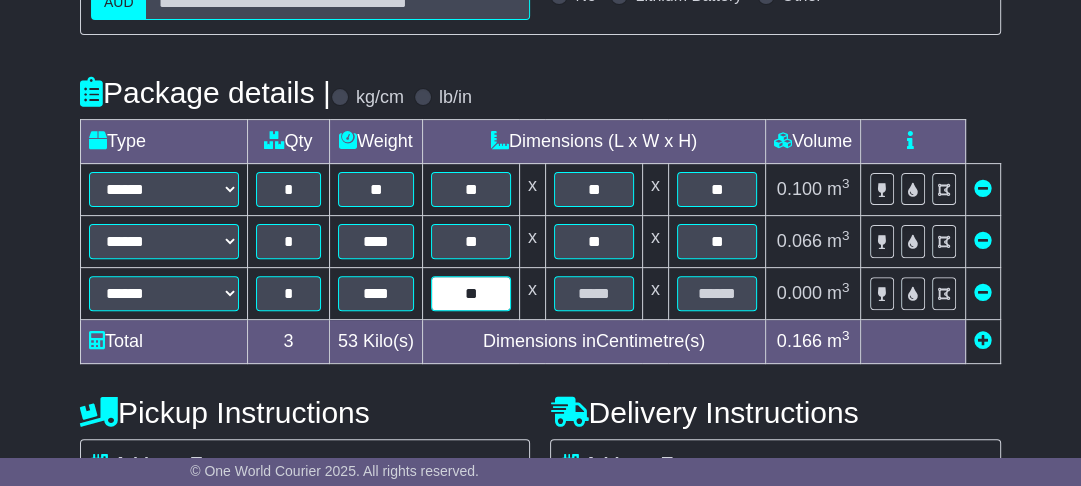 type on "**" 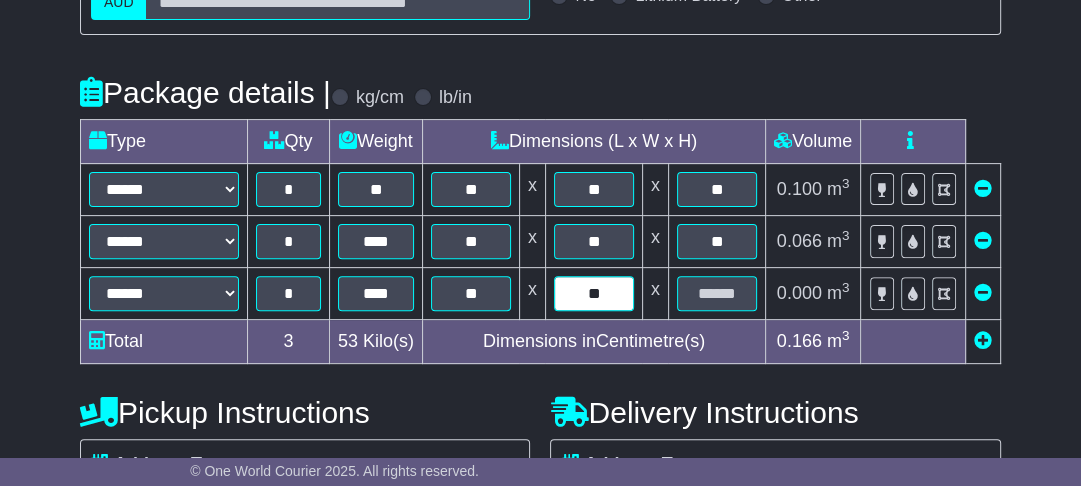 type on "**" 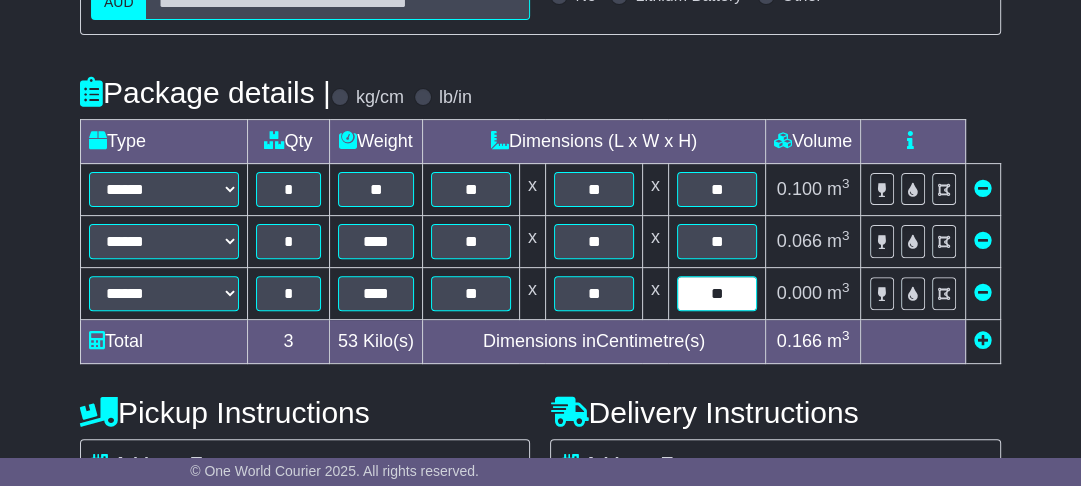 type on "**" 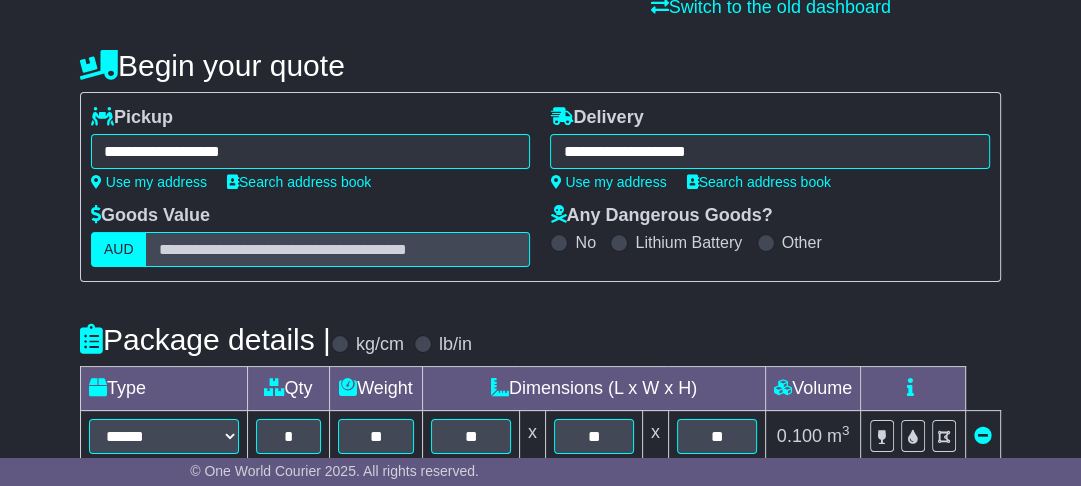 scroll, scrollTop: 147, scrollLeft: 0, axis: vertical 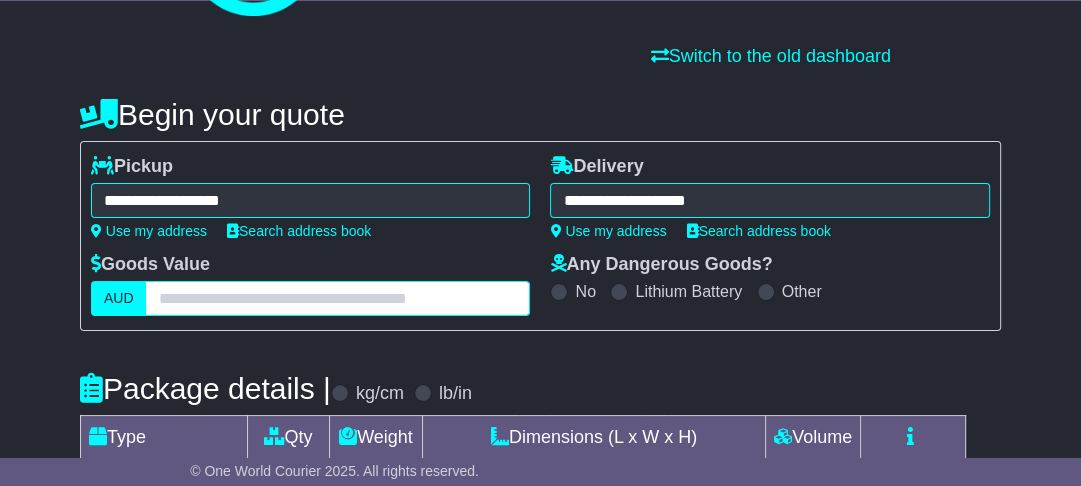 click at bounding box center [337, 298] 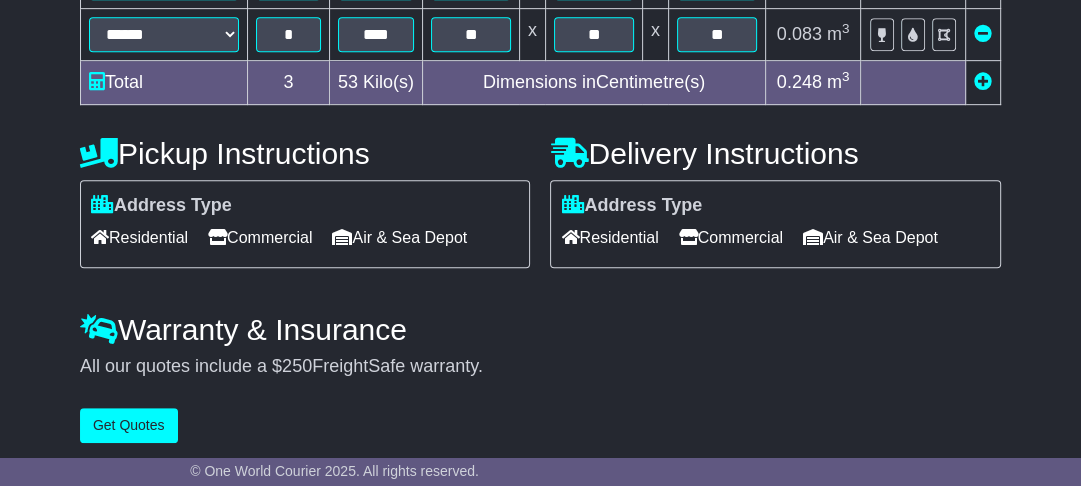 scroll, scrollTop: 707, scrollLeft: 0, axis: vertical 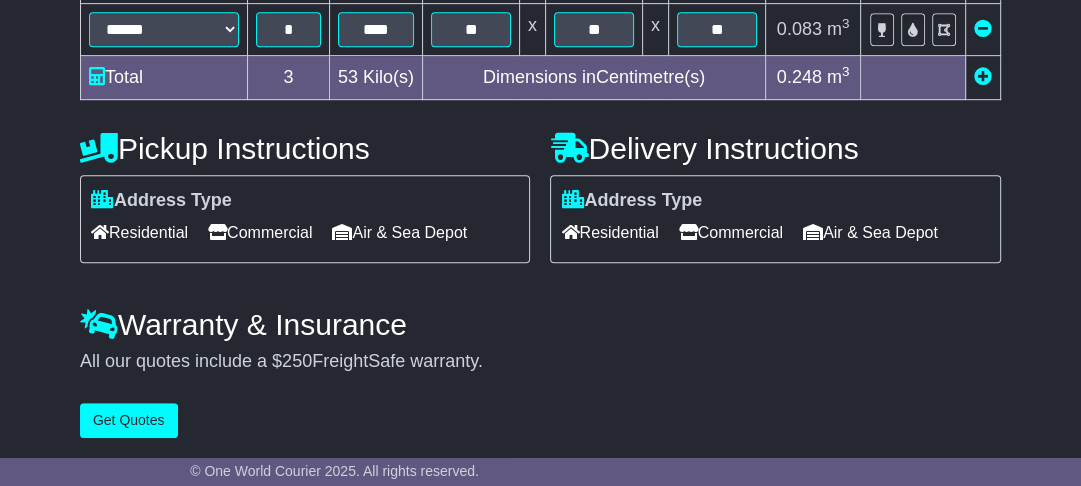 type on "****" 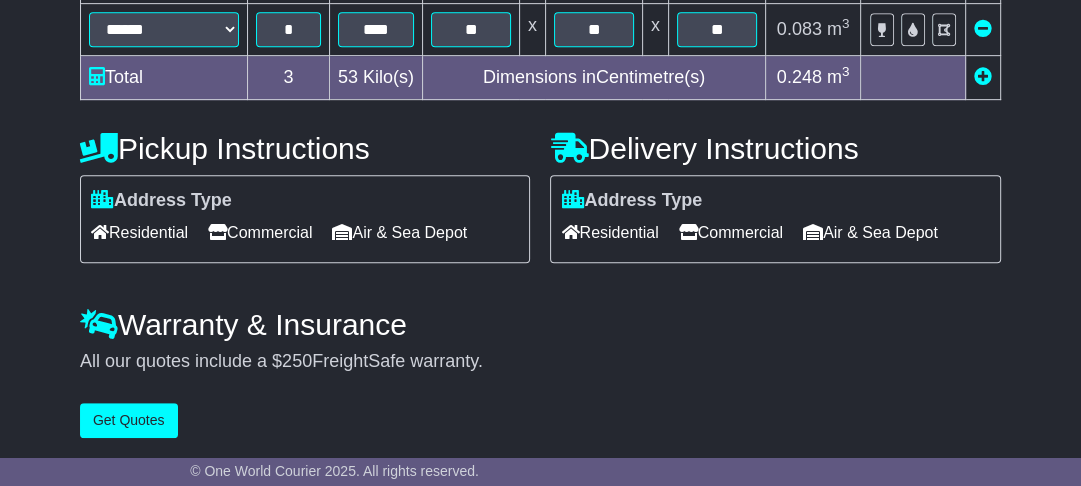 click on "Commercial" at bounding box center (260, 232) 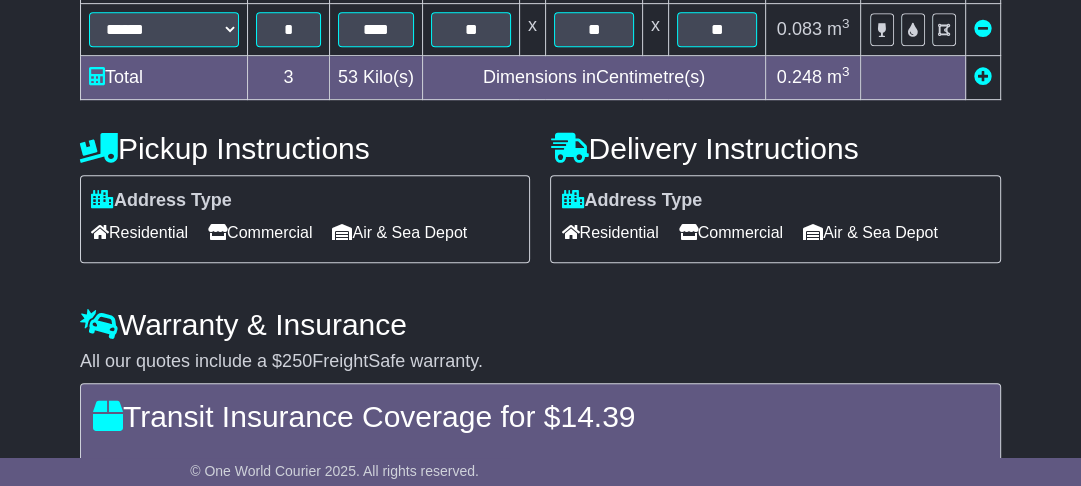 click on "Commercial" at bounding box center (731, 232) 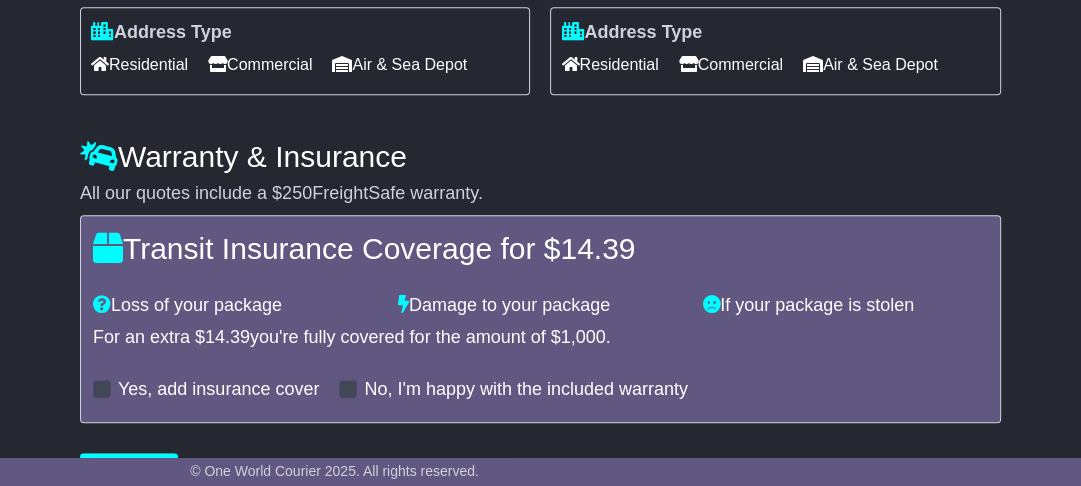 scroll, scrollTop: 926, scrollLeft: 0, axis: vertical 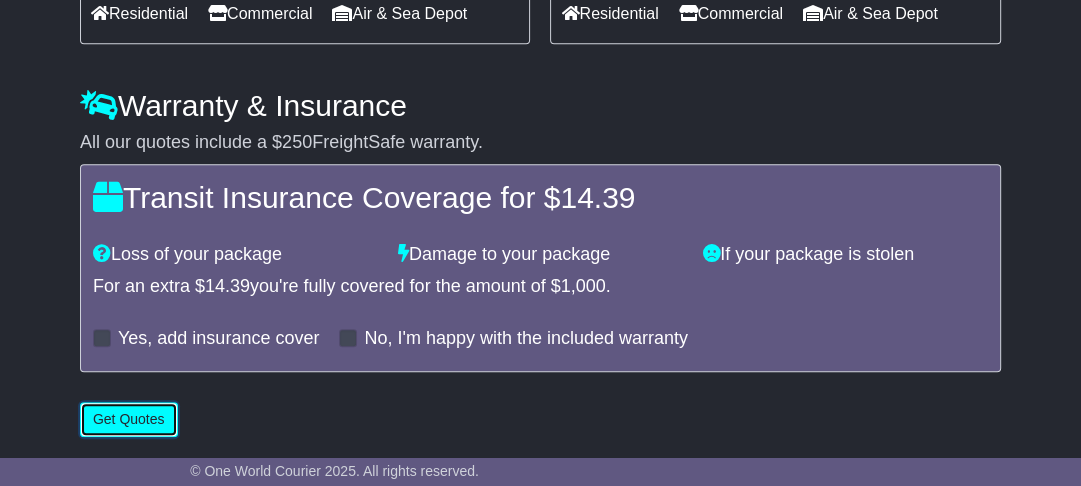 click on "Get Quotes" at bounding box center [129, 419] 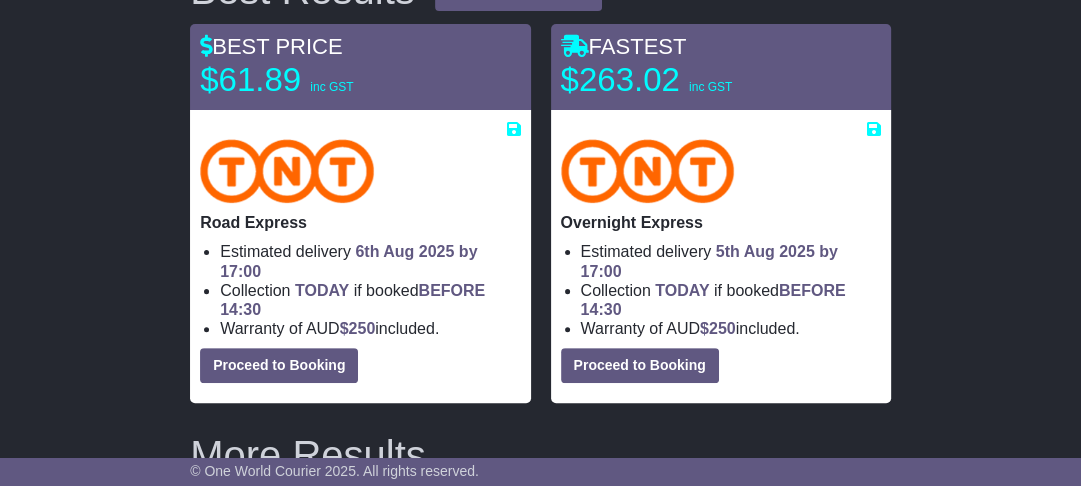 scroll, scrollTop: 402, scrollLeft: 0, axis: vertical 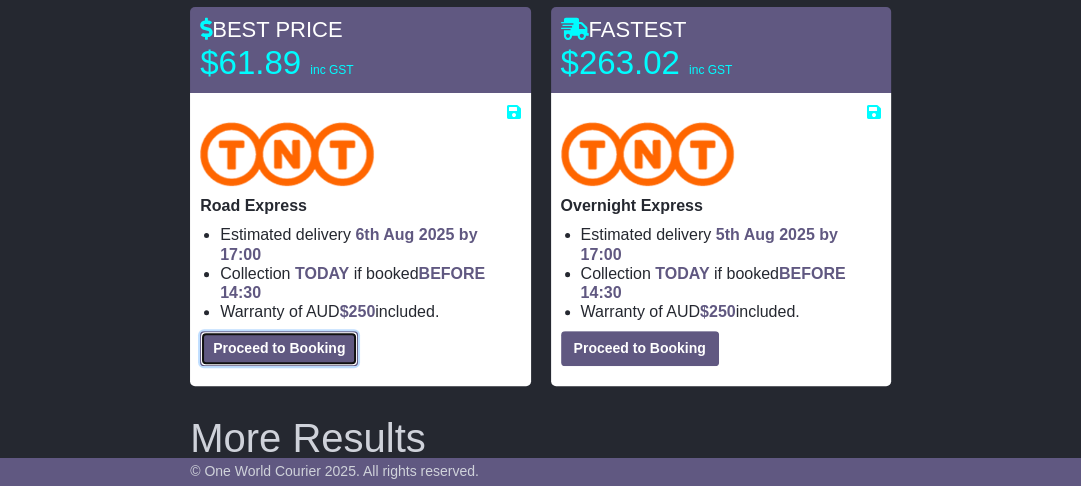 click on "Proceed to Booking" at bounding box center (279, 348) 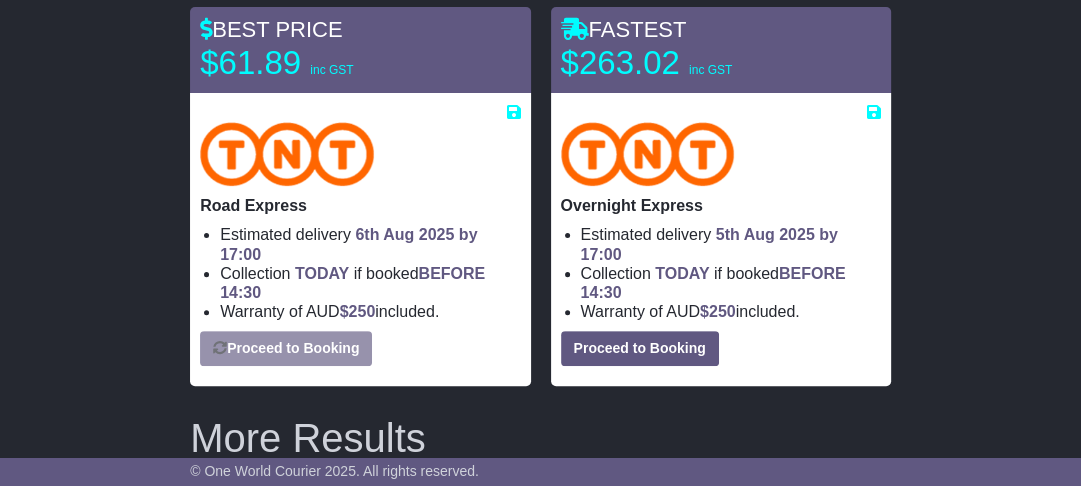 select on "****" 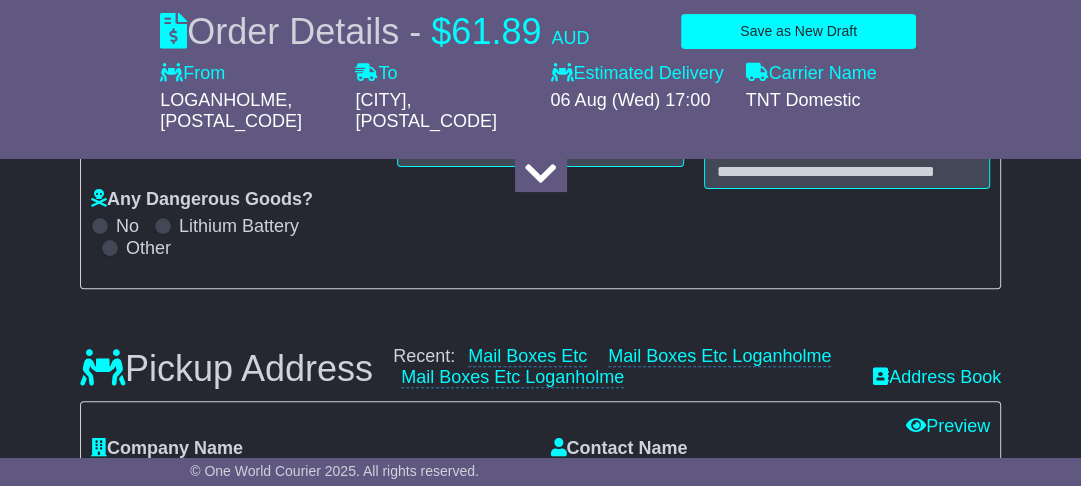 select 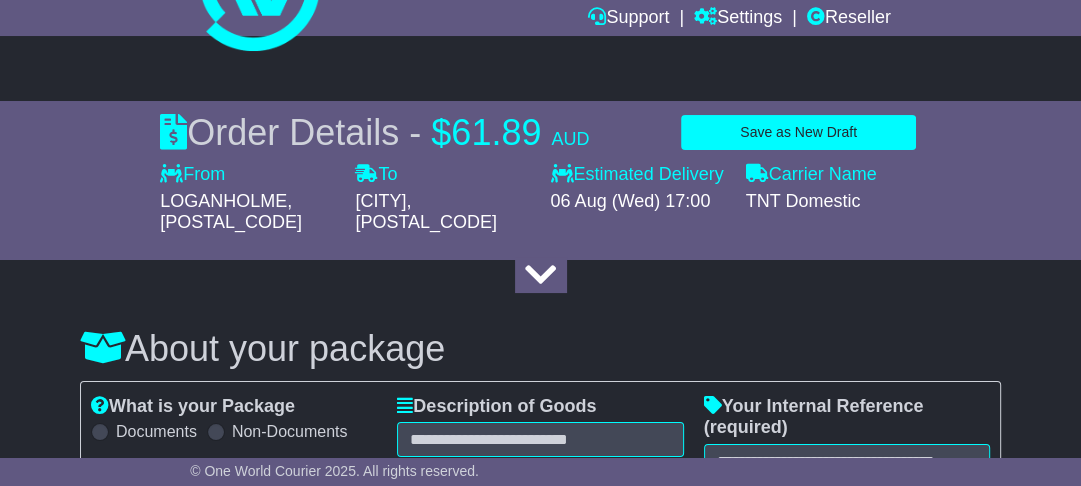scroll, scrollTop: 162, scrollLeft: 0, axis: vertical 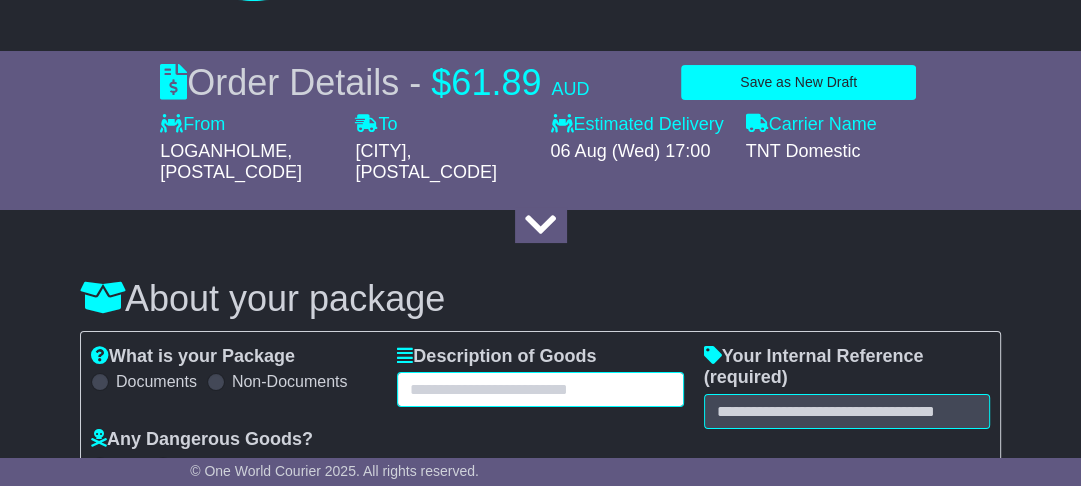 click at bounding box center (540, 389) 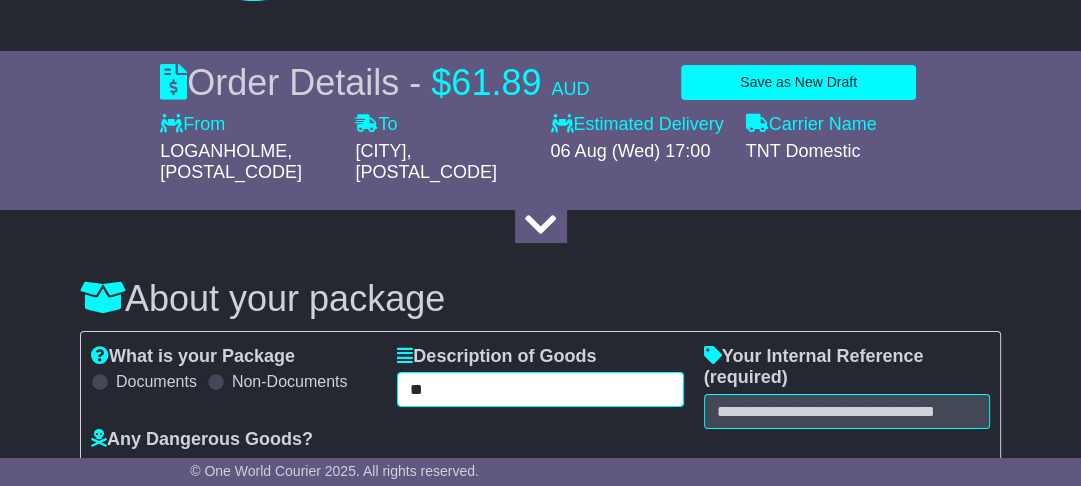 type on "*" 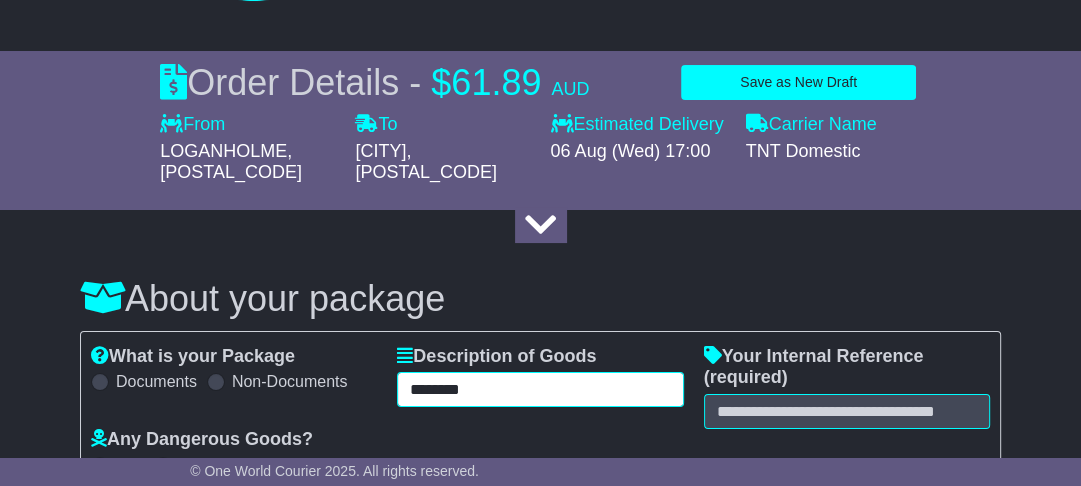 type on "********" 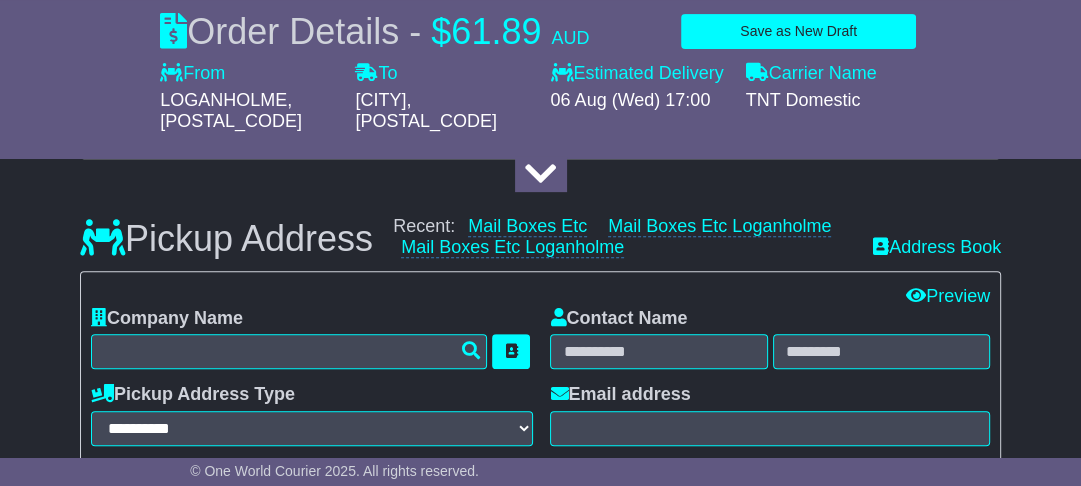 scroll, scrollTop: 560, scrollLeft: 0, axis: vertical 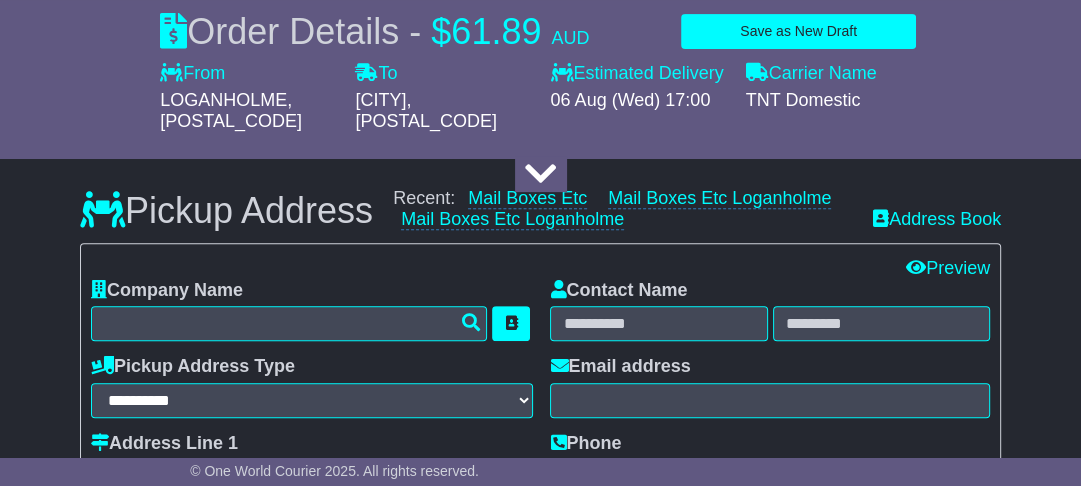 type on "***" 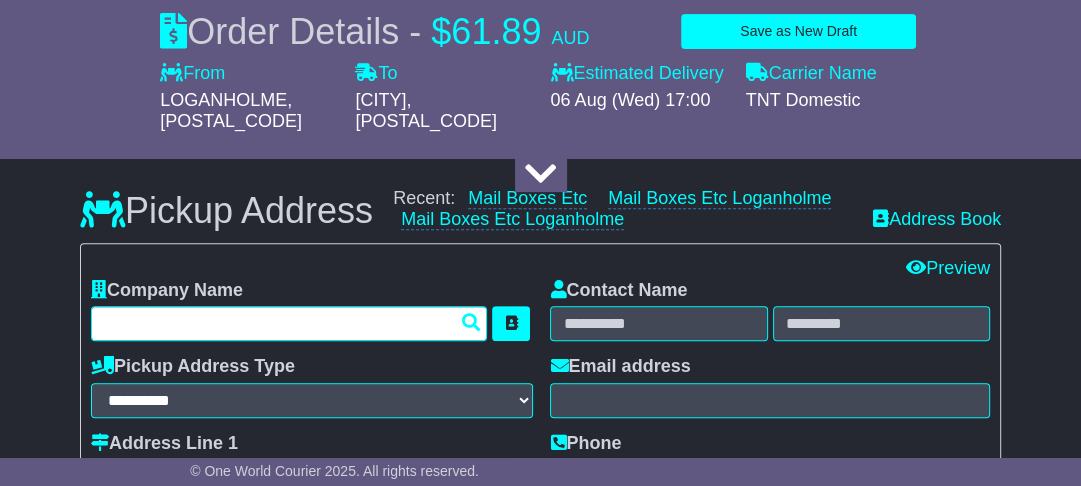 click at bounding box center [289, 323] 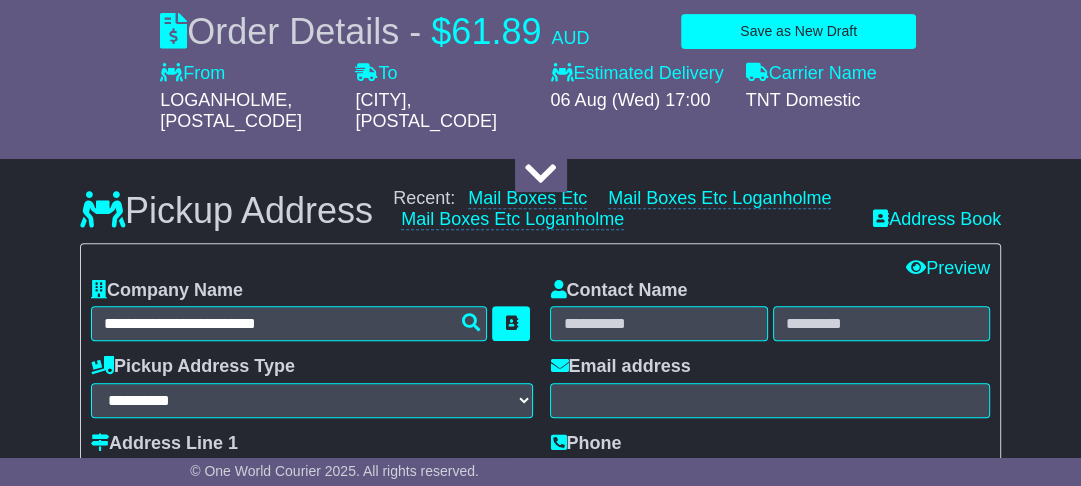 type on "******" 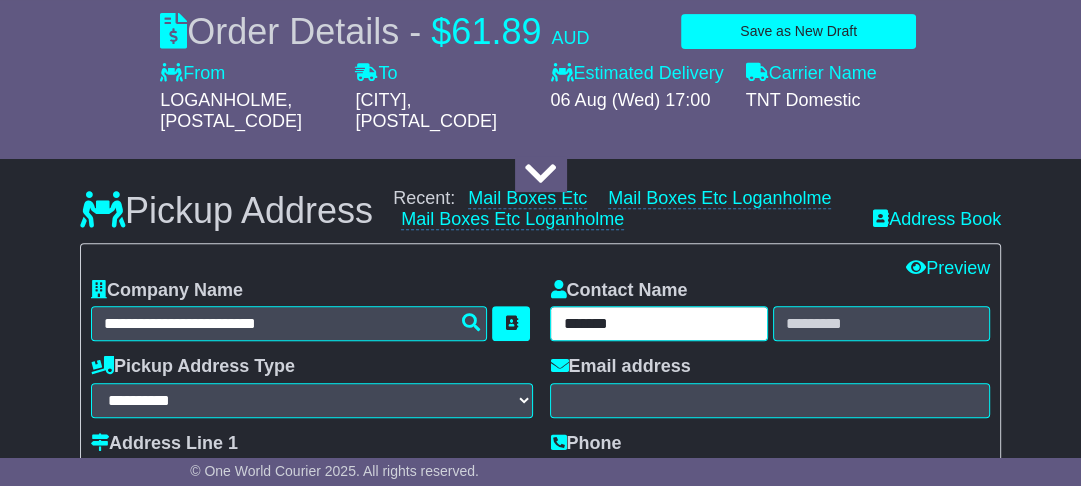 type on "********" 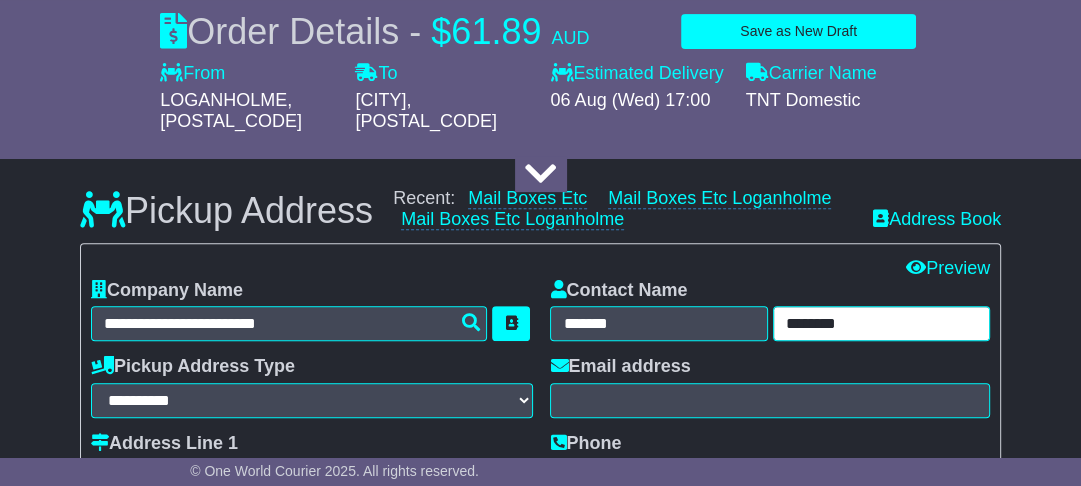 type on "**********" 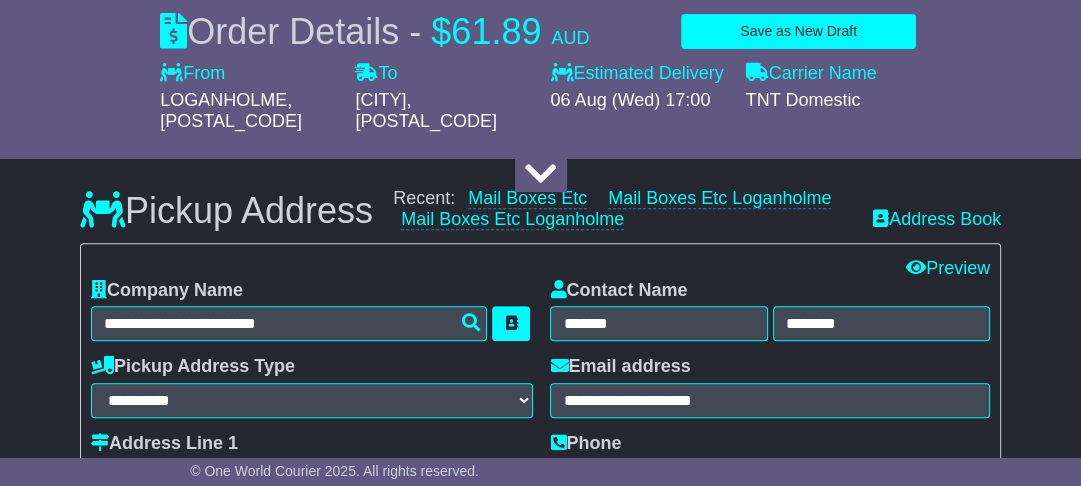 type on "**********" 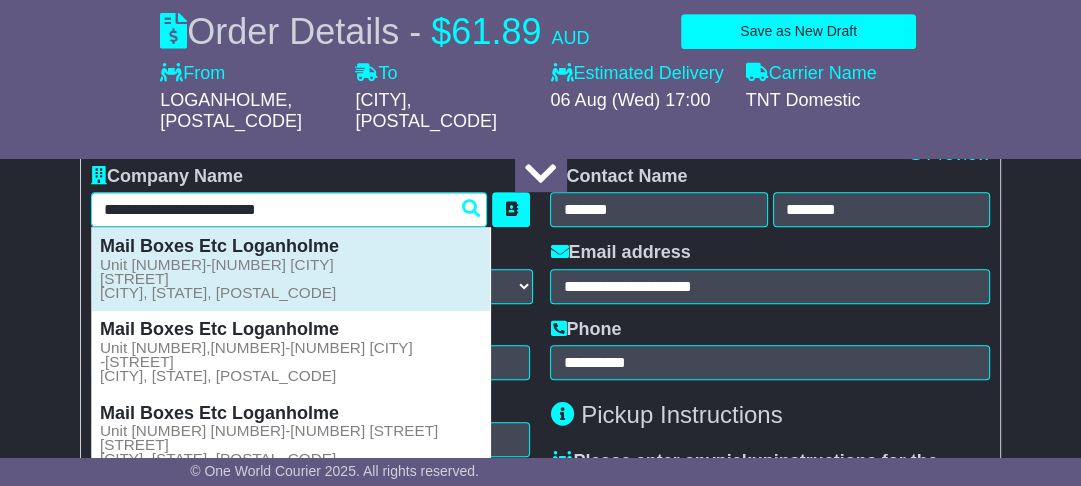 scroll, scrollTop: 800, scrollLeft: 0, axis: vertical 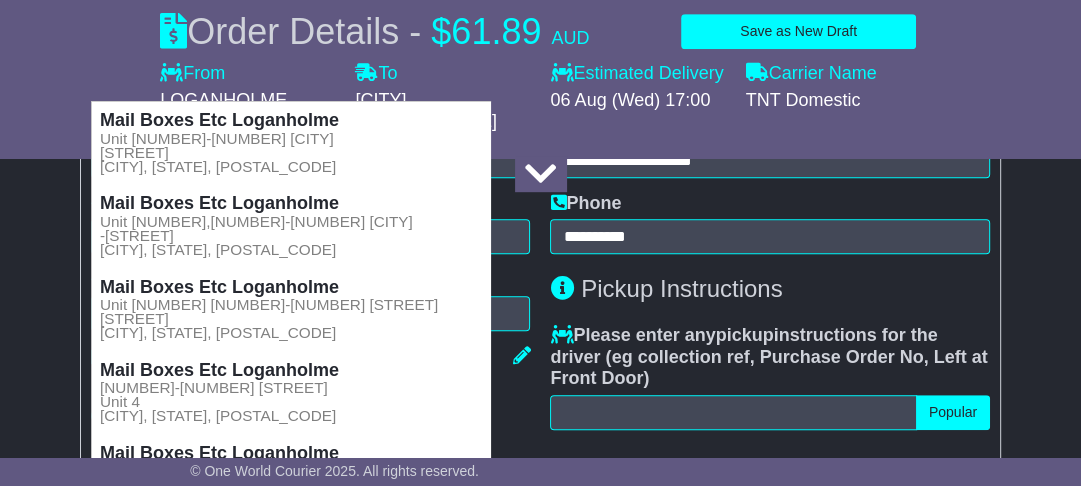 click on "**********" at bounding box center (311, 300) 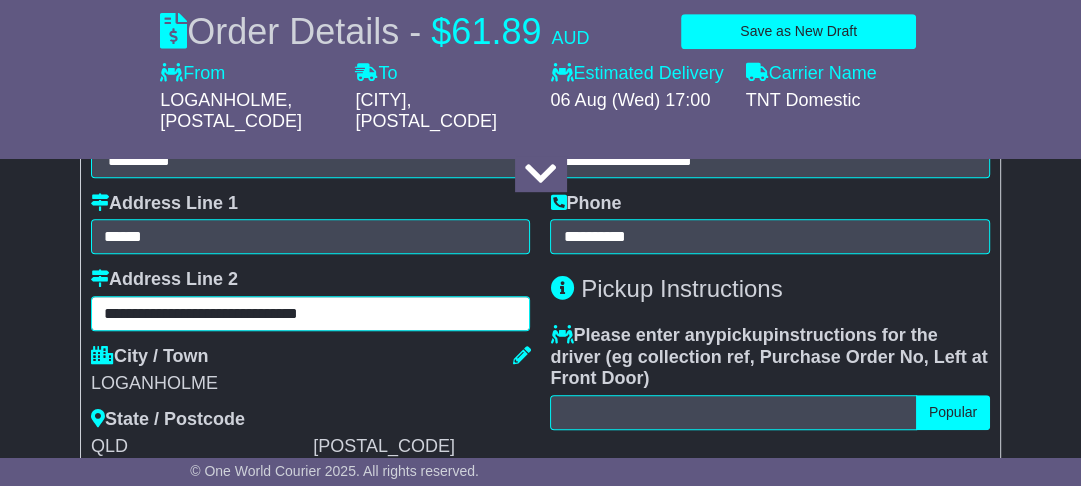 drag, startPoint x: 332, startPoint y: 312, endPoint x: 350, endPoint y: 312, distance: 18 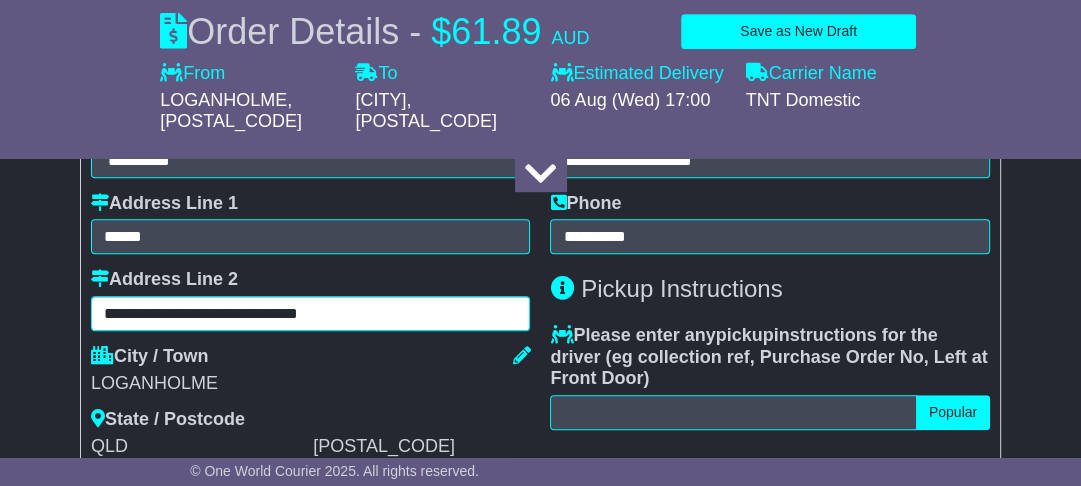 click on "**********" at bounding box center (311, 313) 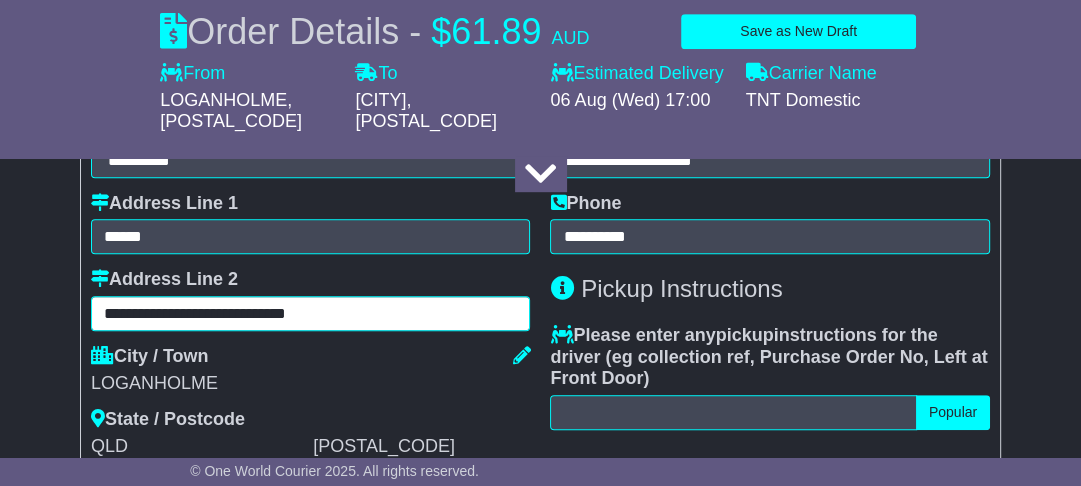 type on "**********" 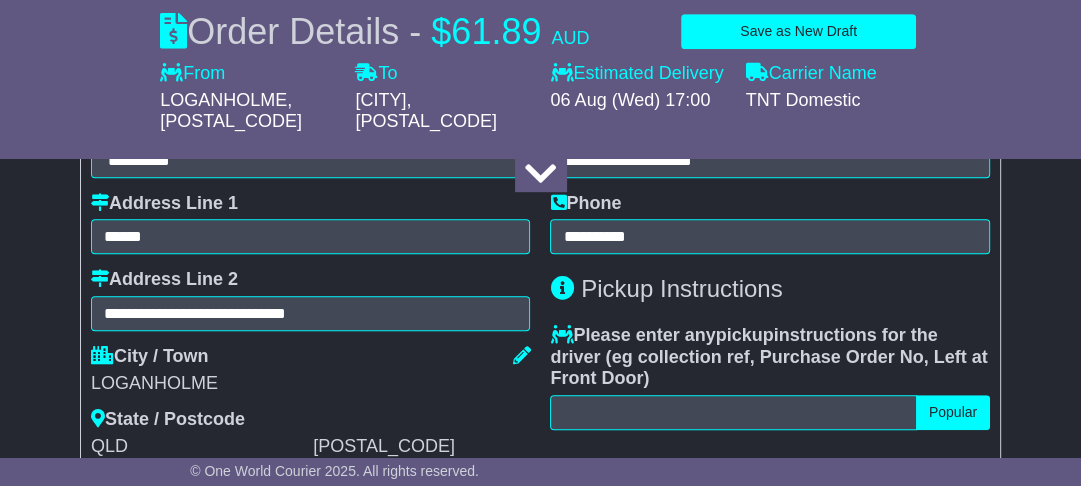 click on "LOGANHOLME" at bounding box center (311, 384) 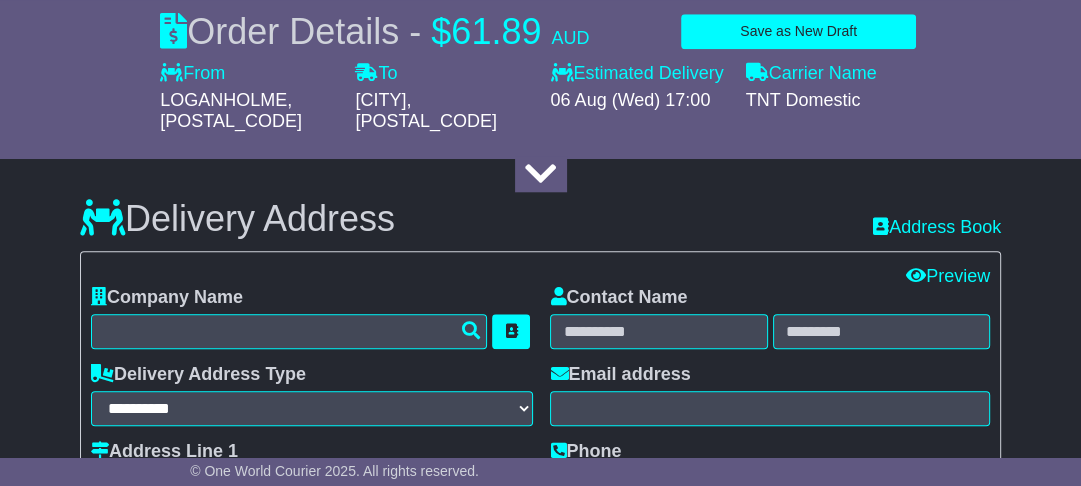 scroll, scrollTop: 1440, scrollLeft: 0, axis: vertical 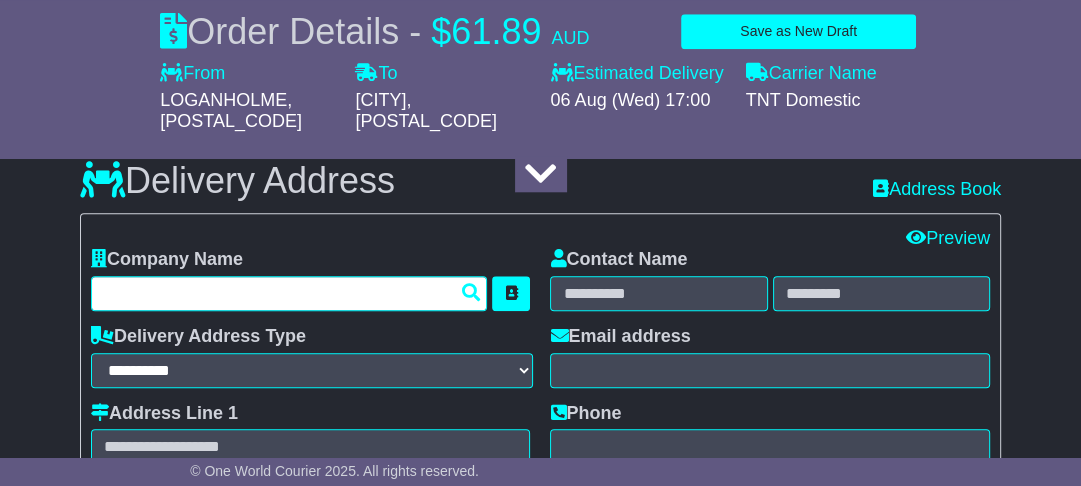 click at bounding box center [289, 293] 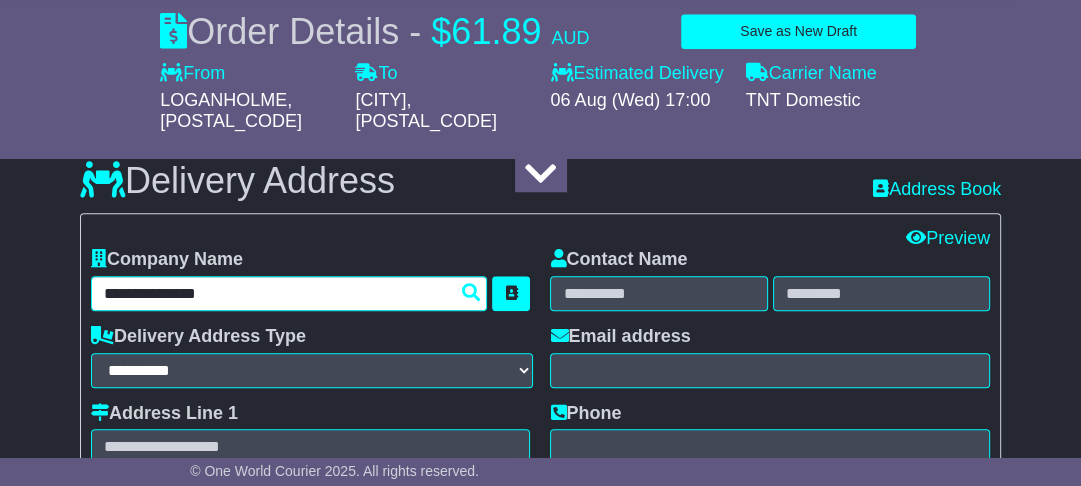type on "**********" 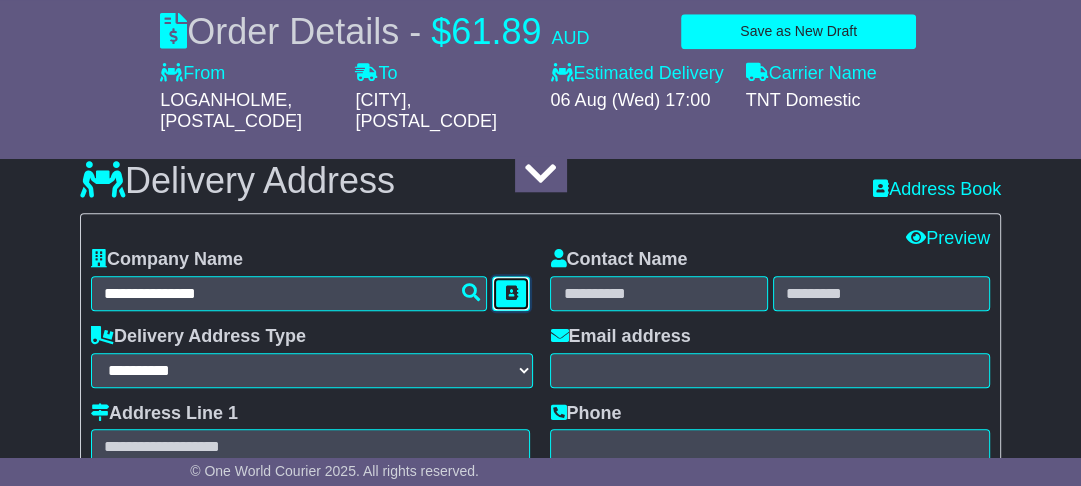 type 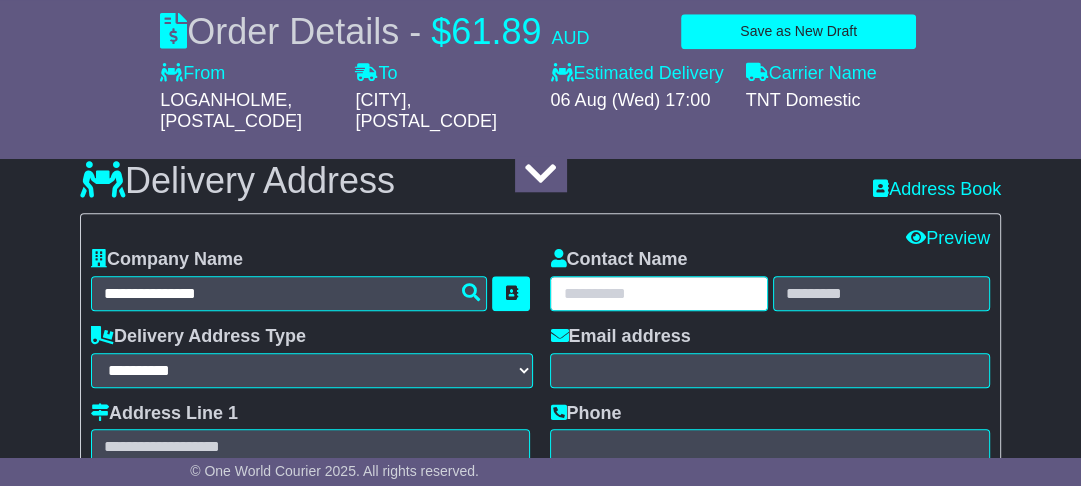 click at bounding box center [658, 293] 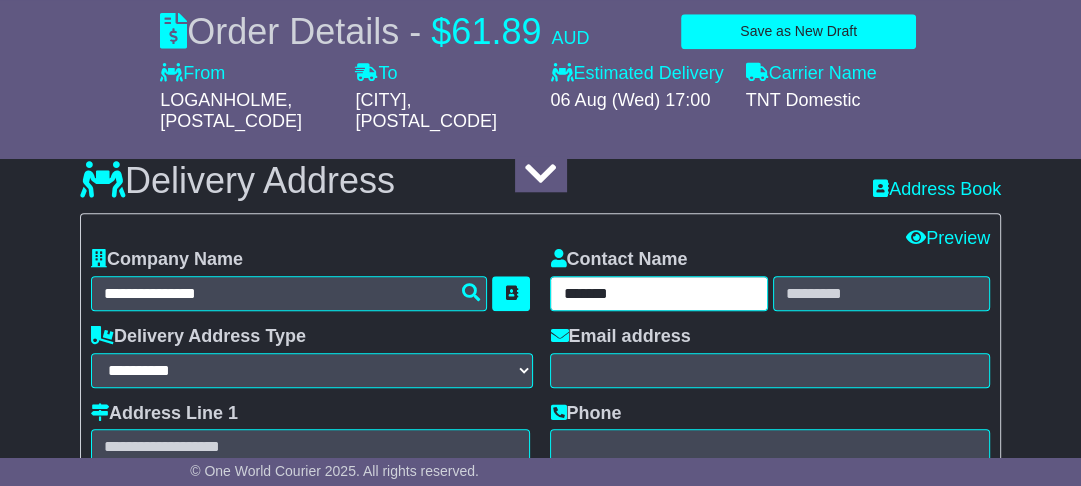 type on "*******" 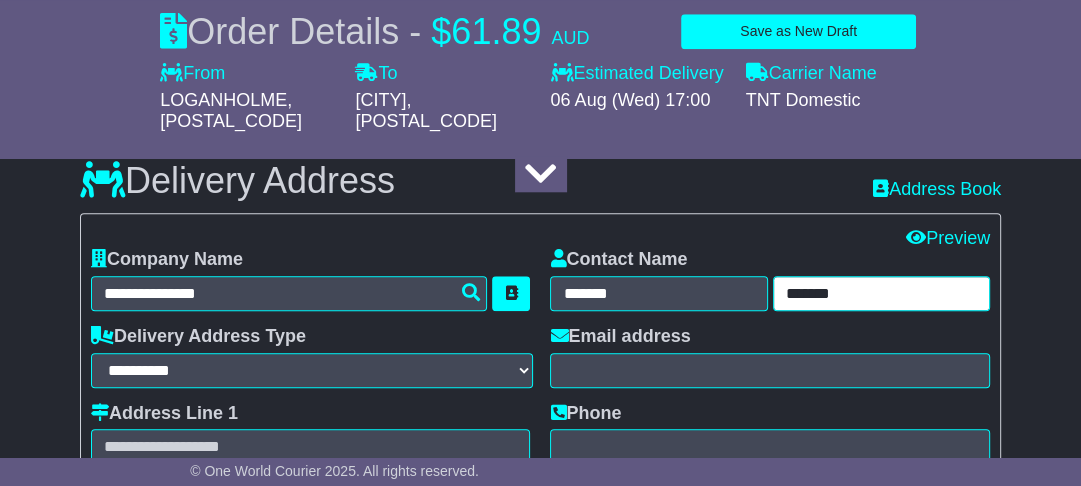 type on "*******" 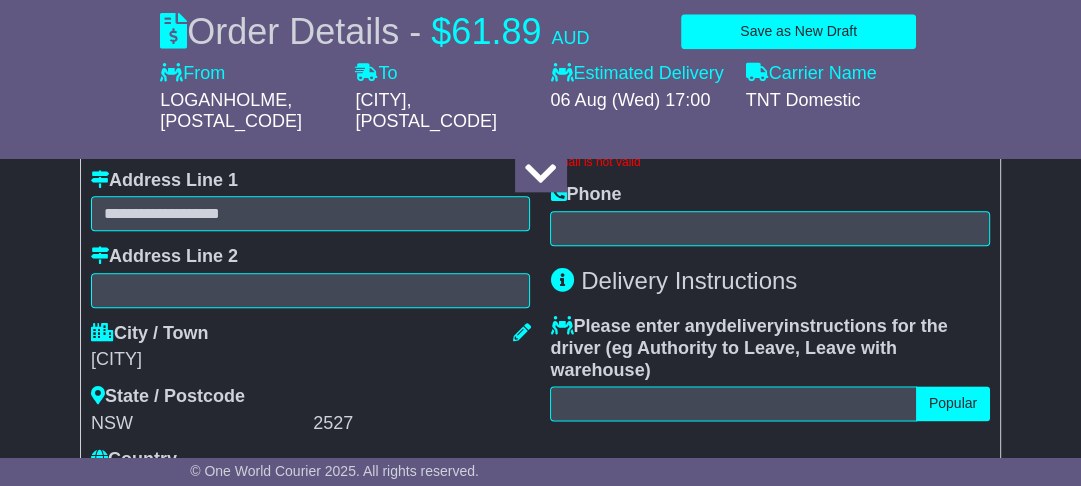 scroll, scrollTop: 1680, scrollLeft: 0, axis: vertical 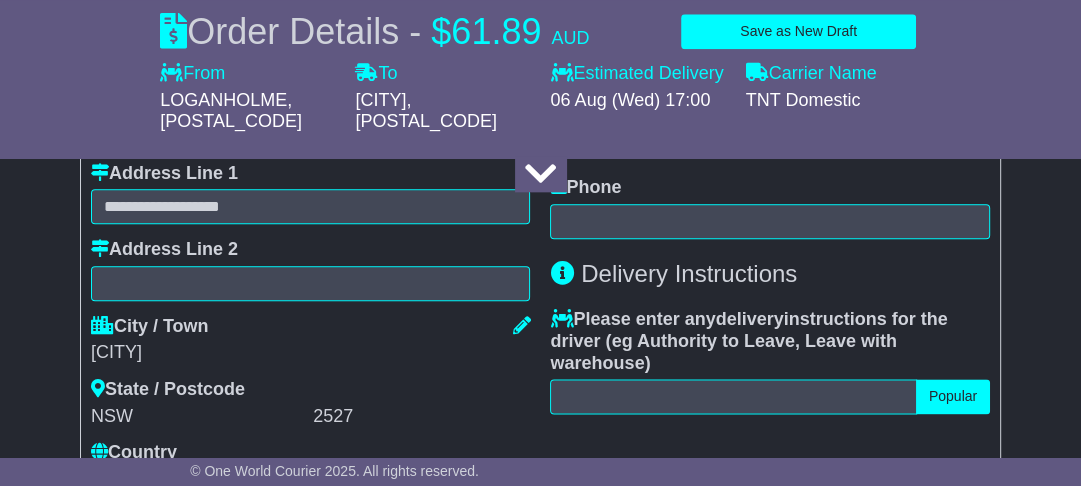 type on "**********" 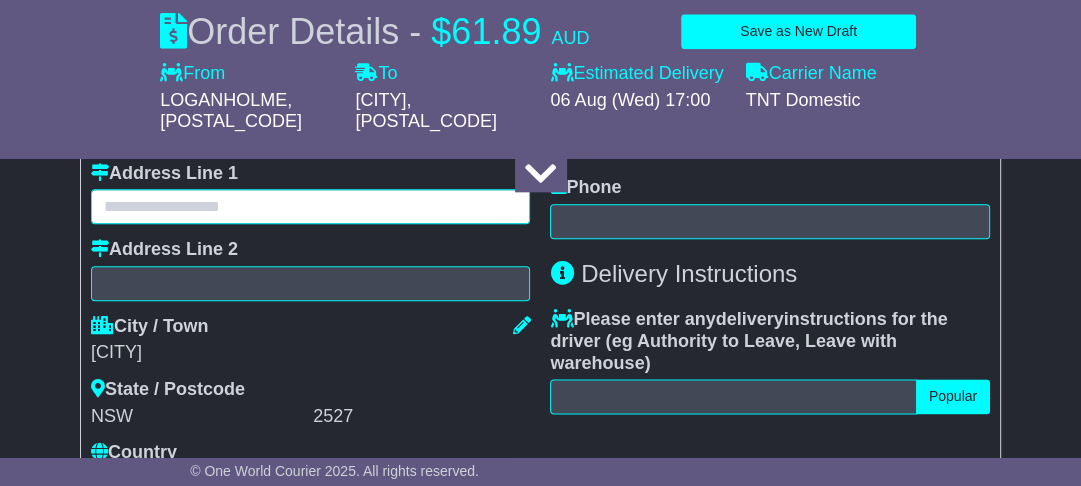 click at bounding box center (311, 206) 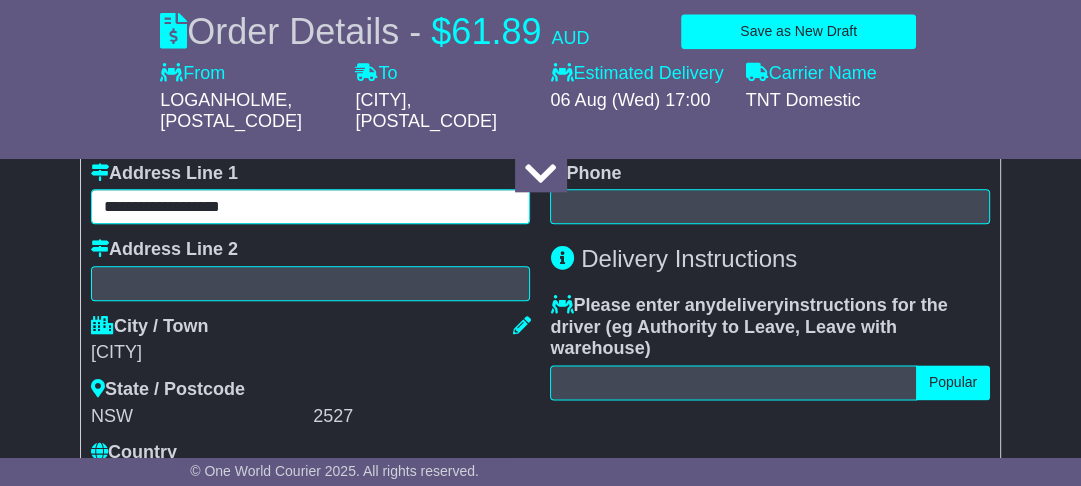 type on "**********" 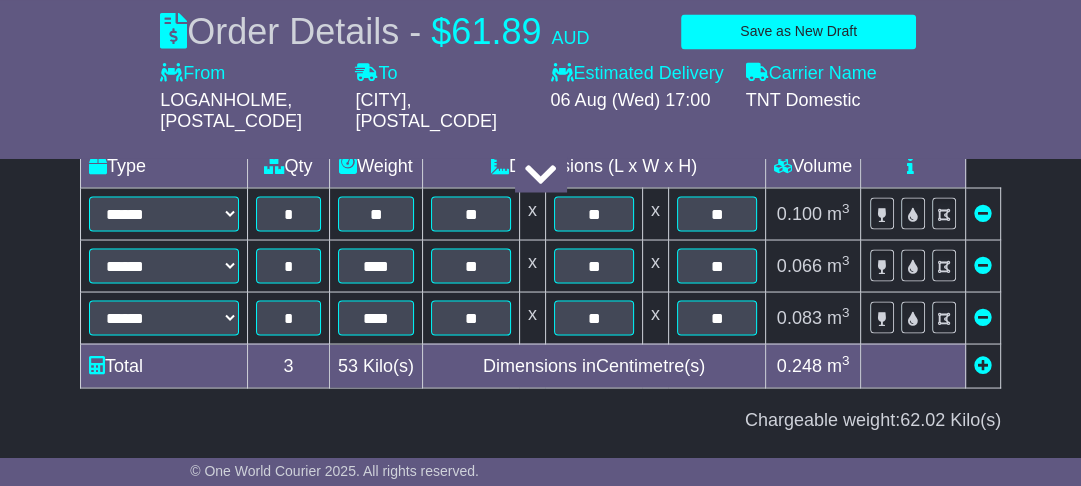 scroll, scrollTop: 2828, scrollLeft: 0, axis: vertical 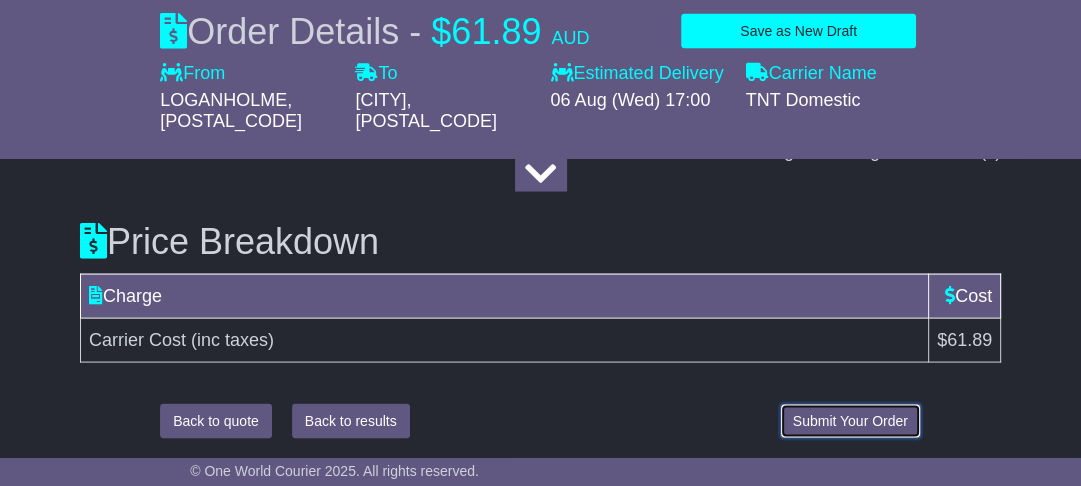 drag, startPoint x: 801, startPoint y: 421, endPoint x: 583, endPoint y: 431, distance: 218.22923 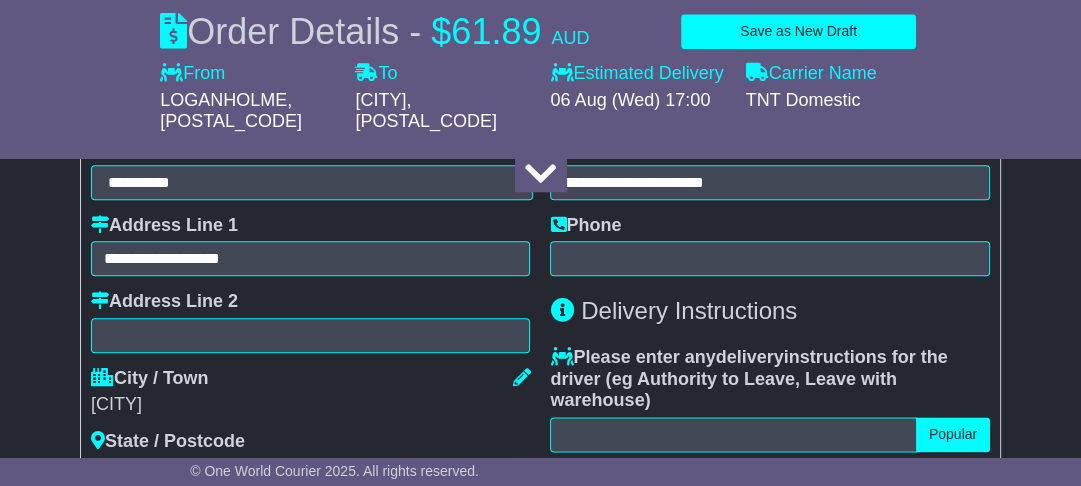 scroll, scrollTop: 1548, scrollLeft: 0, axis: vertical 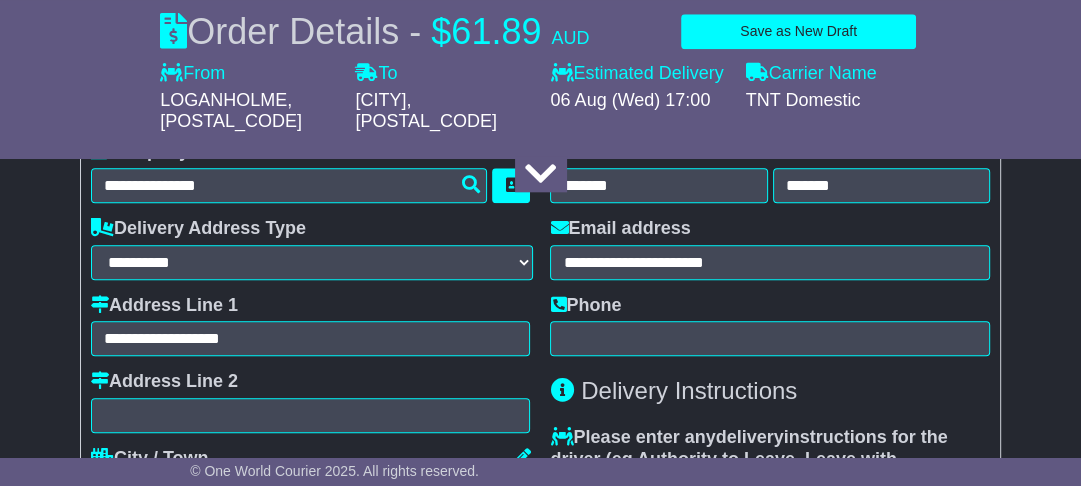 drag, startPoint x: 252, startPoint y: 180, endPoint x: 37, endPoint y: 152, distance: 216.81558 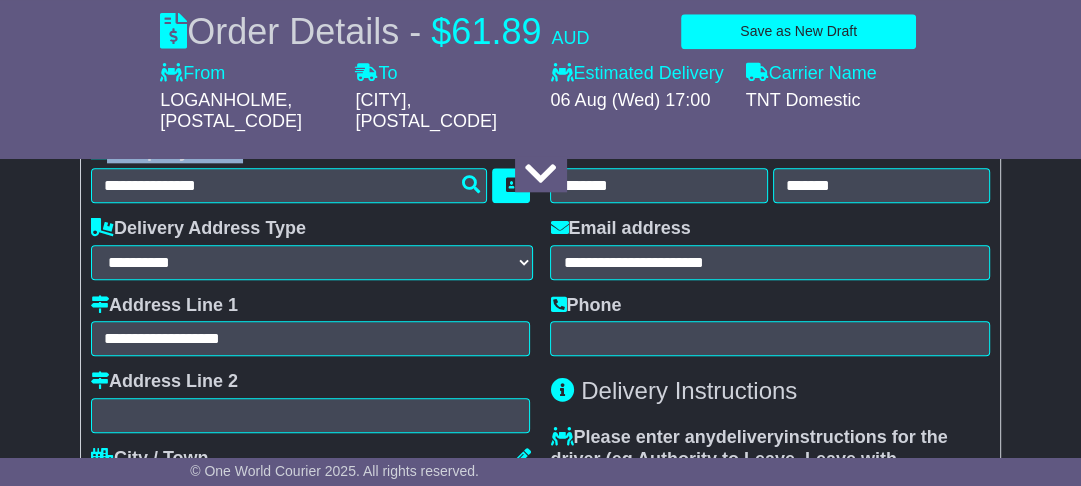 drag, startPoint x: 240, startPoint y: 187, endPoint x: 108, endPoint y: 196, distance: 132.30646 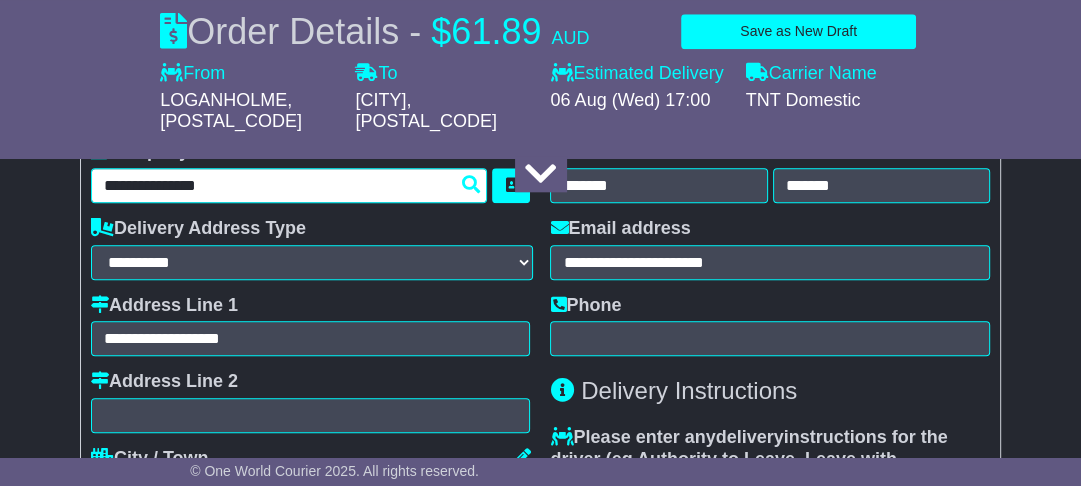 drag, startPoint x: 101, startPoint y: 192, endPoint x: 320, endPoint y: 140, distance: 225.08887 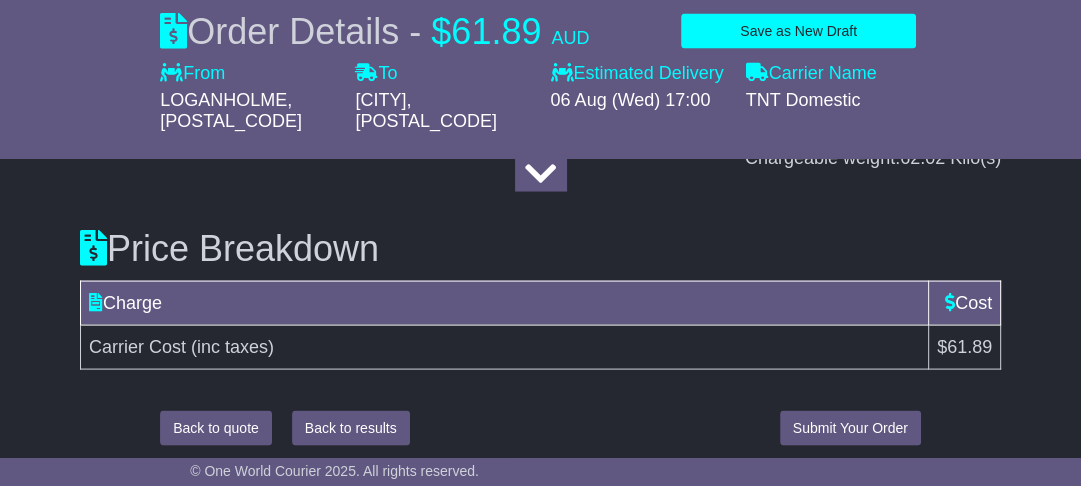 scroll, scrollTop: 2828, scrollLeft: 0, axis: vertical 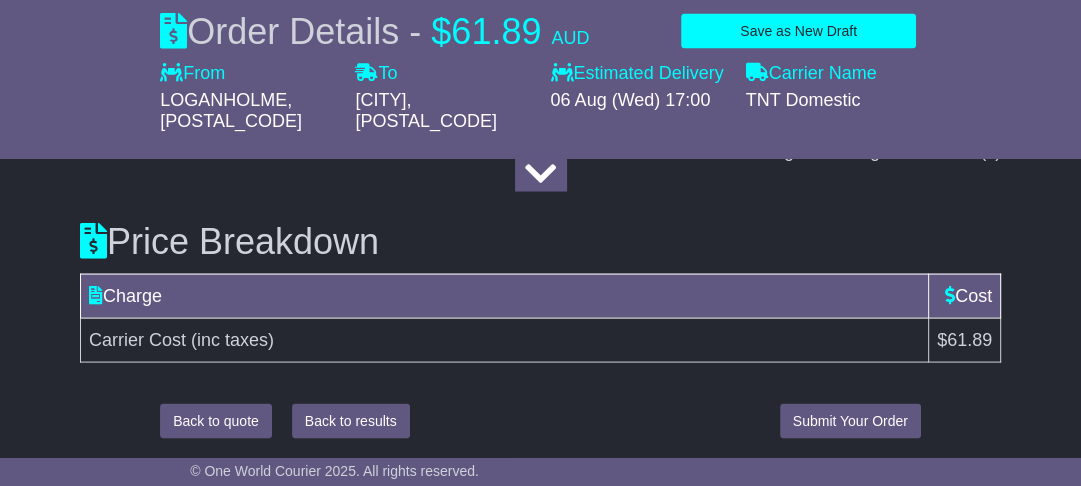 type on "**********" 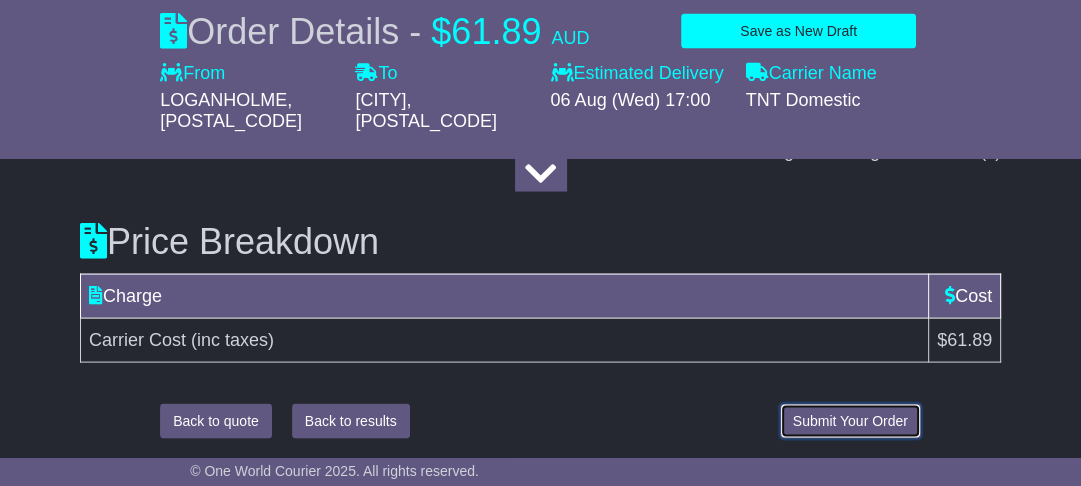 click on "Submit Your Order" at bounding box center (850, 421) 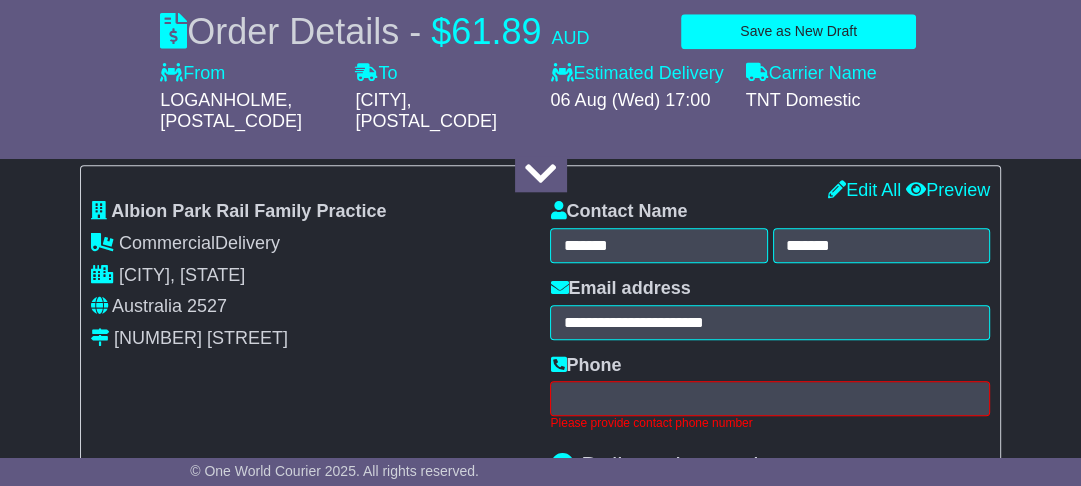 scroll, scrollTop: 1501, scrollLeft: 0, axis: vertical 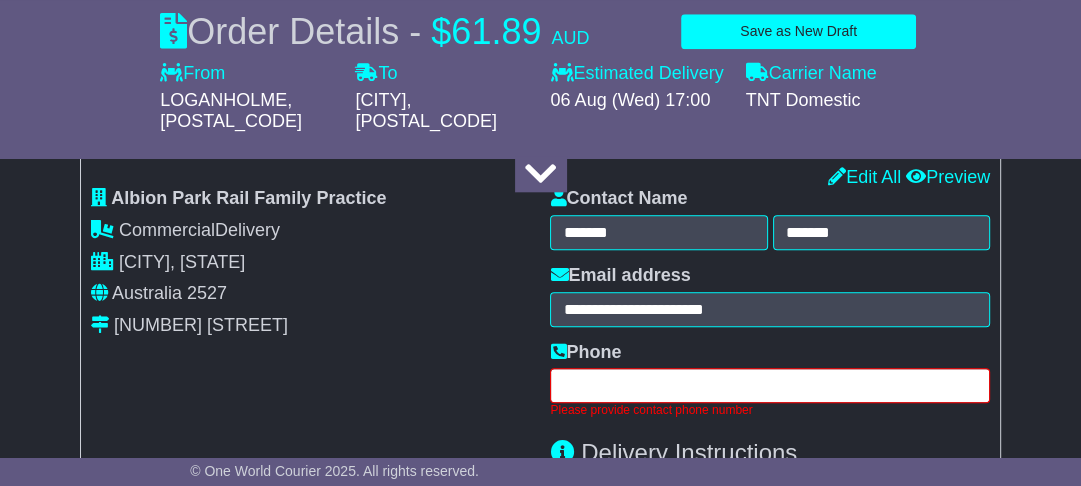 click at bounding box center [770, 385] 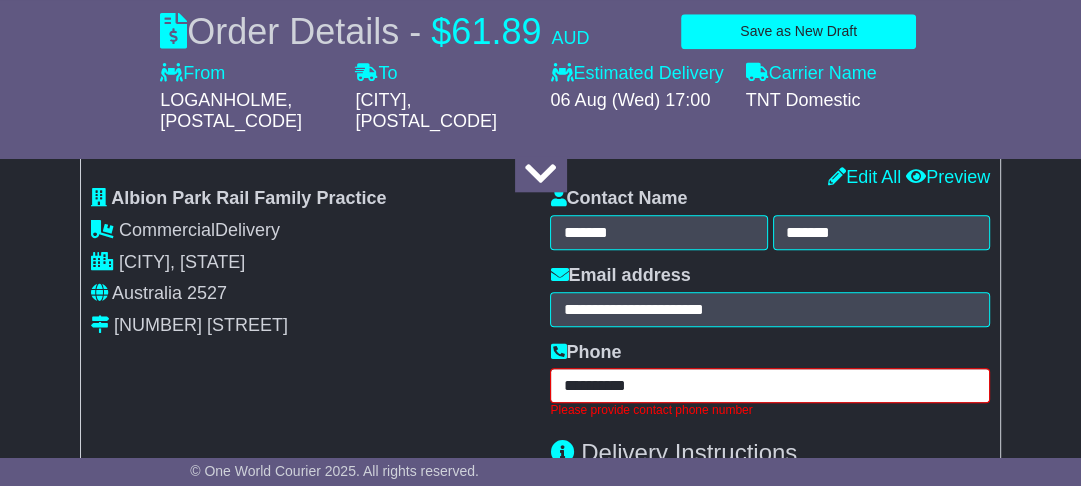 type on "**********" 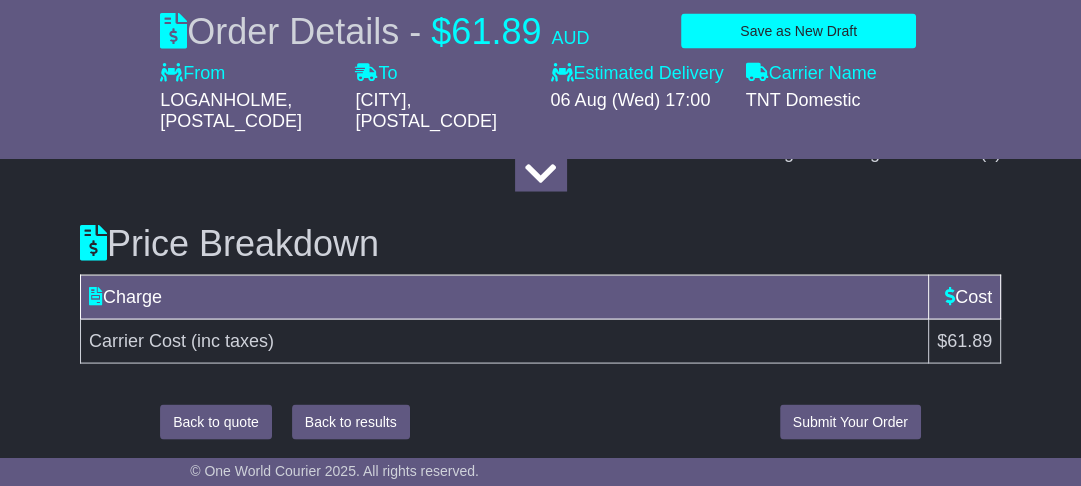 scroll, scrollTop: 2737, scrollLeft: 0, axis: vertical 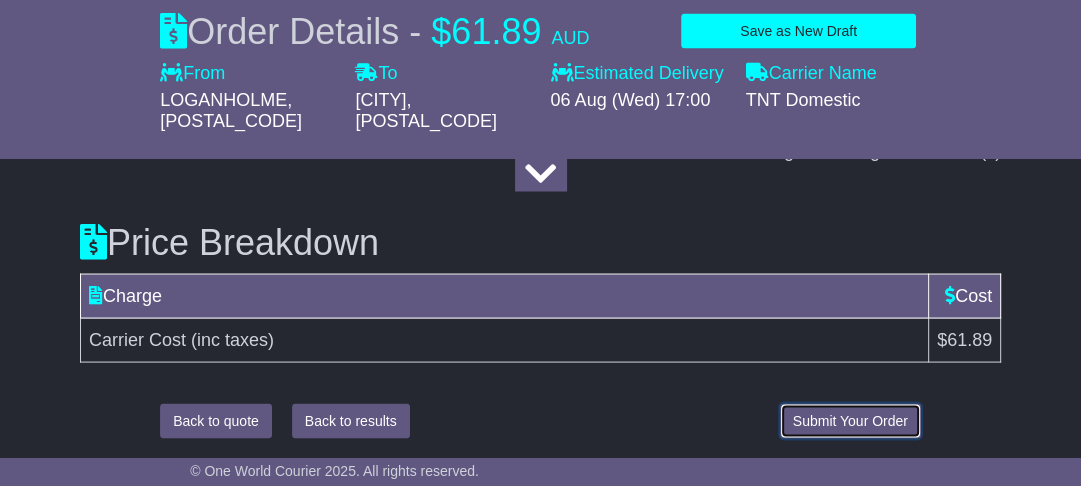 click on "Submit Your Order" at bounding box center [850, 421] 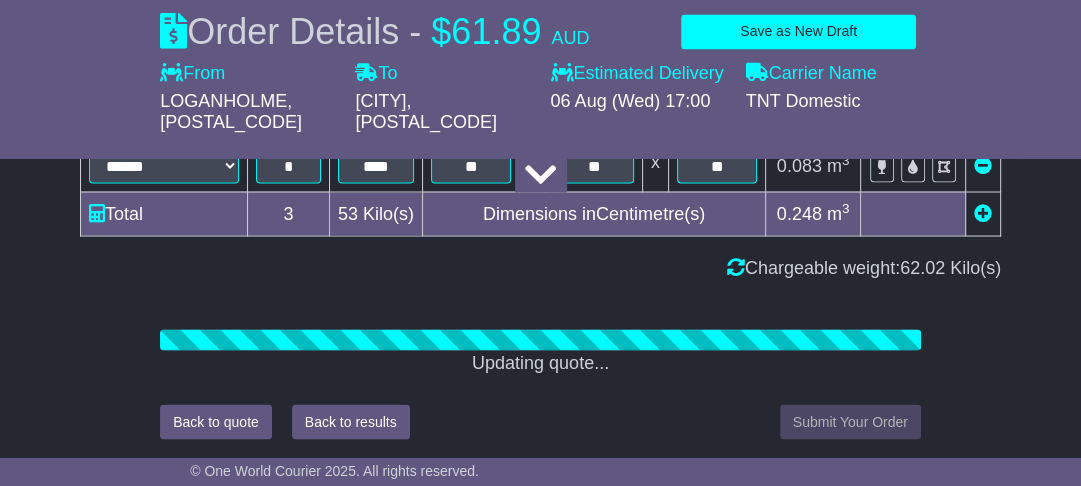 scroll, scrollTop: 2737, scrollLeft: 0, axis: vertical 